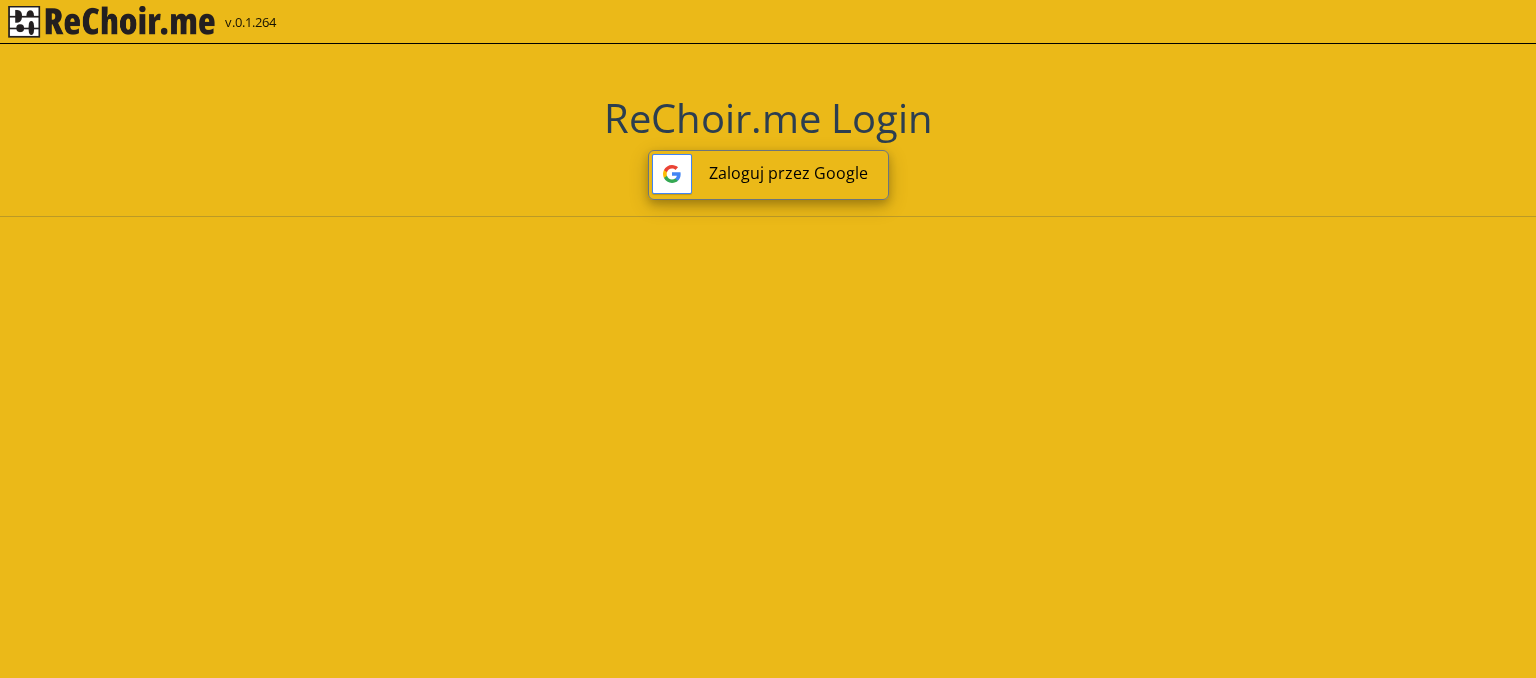 scroll, scrollTop: 0, scrollLeft: 0, axis: both 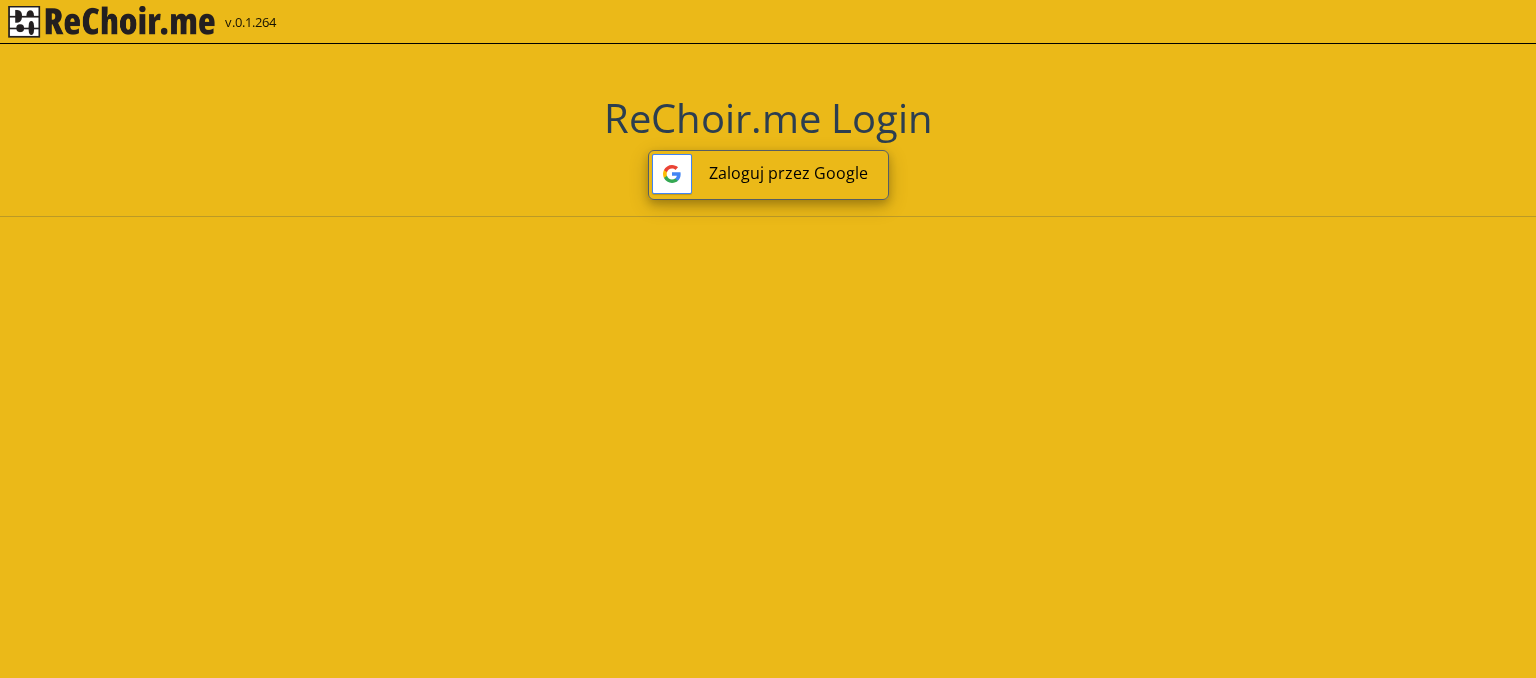 click on "Zaloguj przez Google" at bounding box center (768, 175) 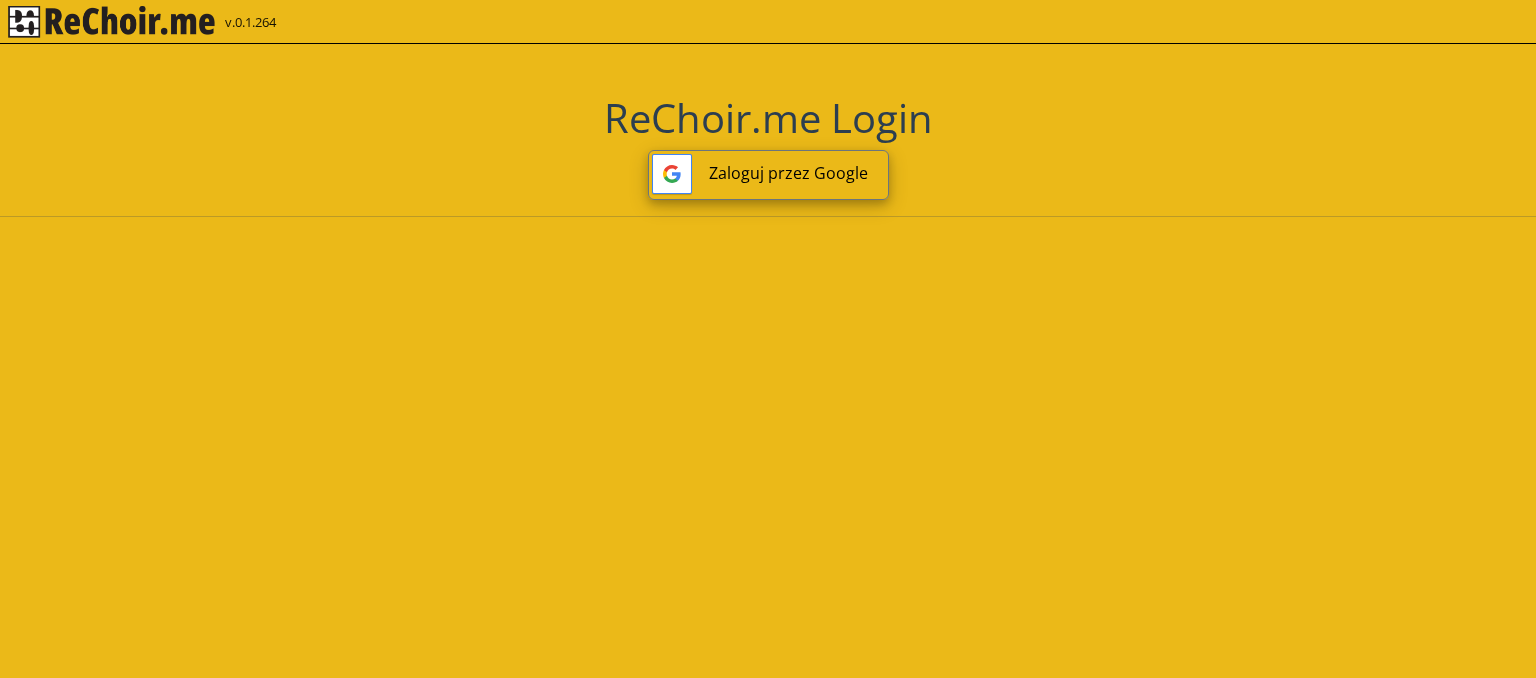 scroll, scrollTop: 0, scrollLeft: 0, axis: both 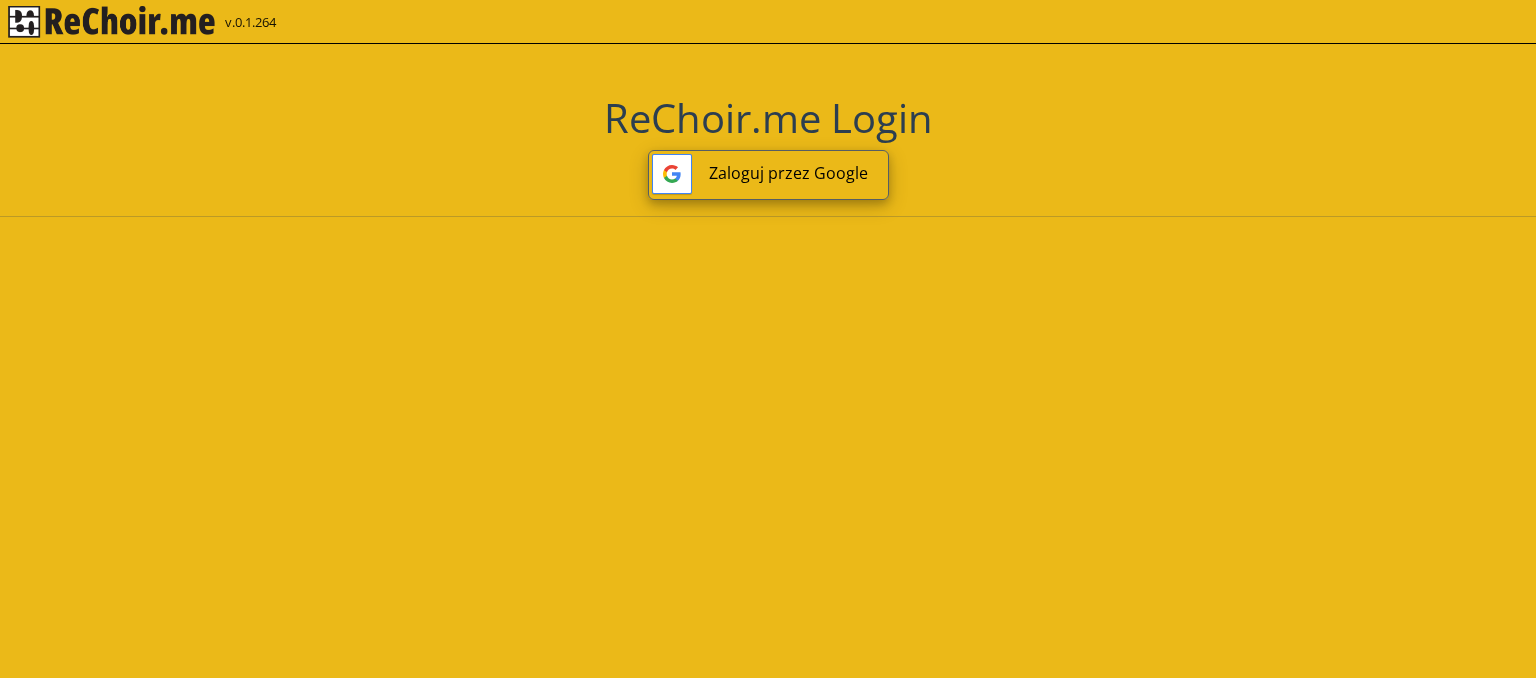 click on "Zaloguj przez Google" at bounding box center (768, 175) 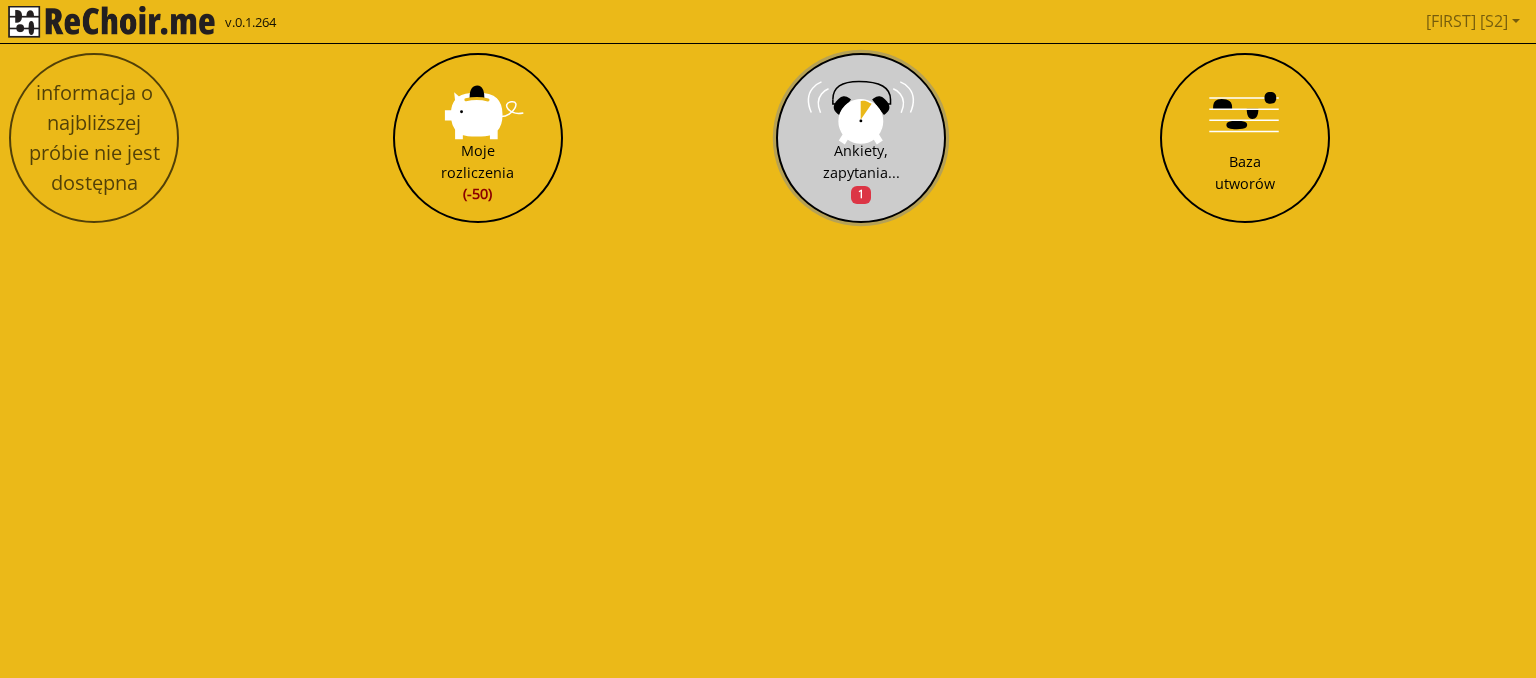 click on "Ankiety, zapytania...  1" at bounding box center (861, 138) 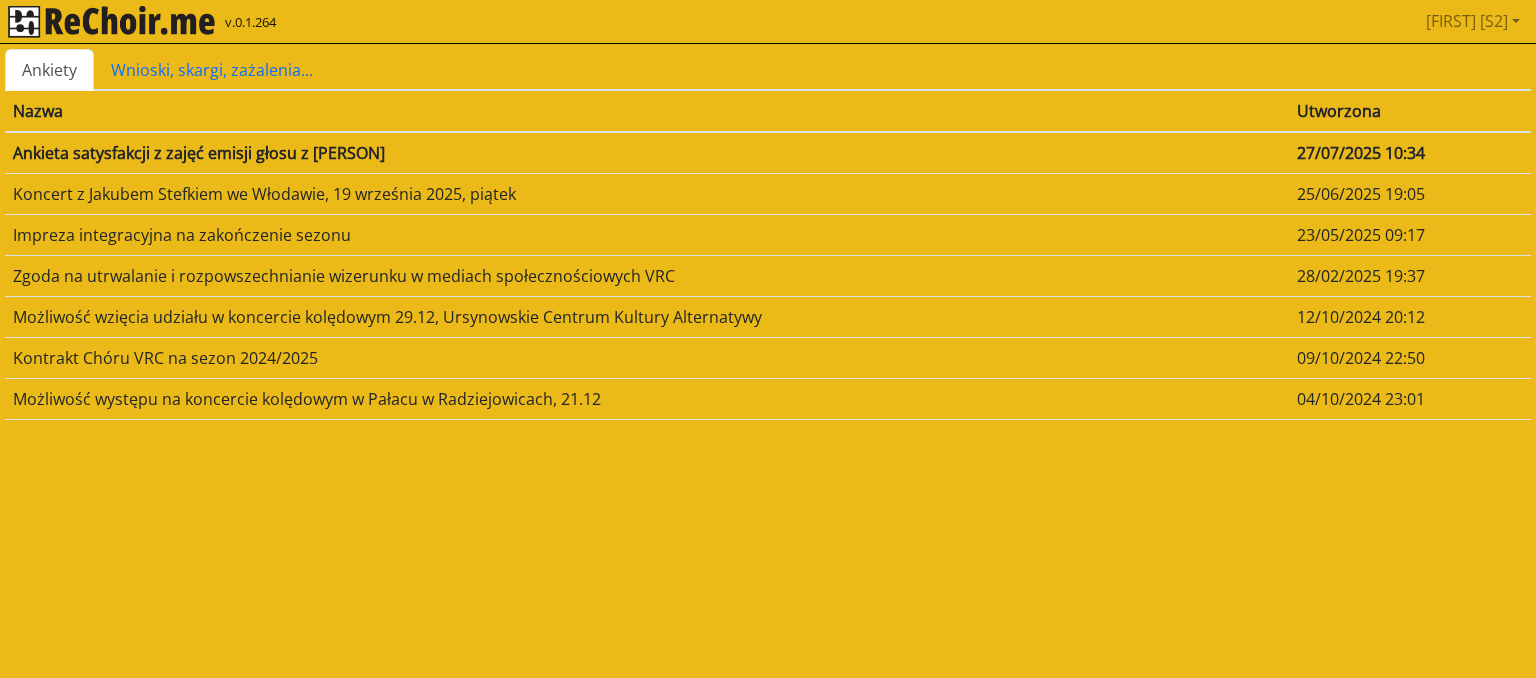 click on "Ankieta satysfakcji z zajęć emisji głosu z Magdą Gruziel" at bounding box center (647, 153) 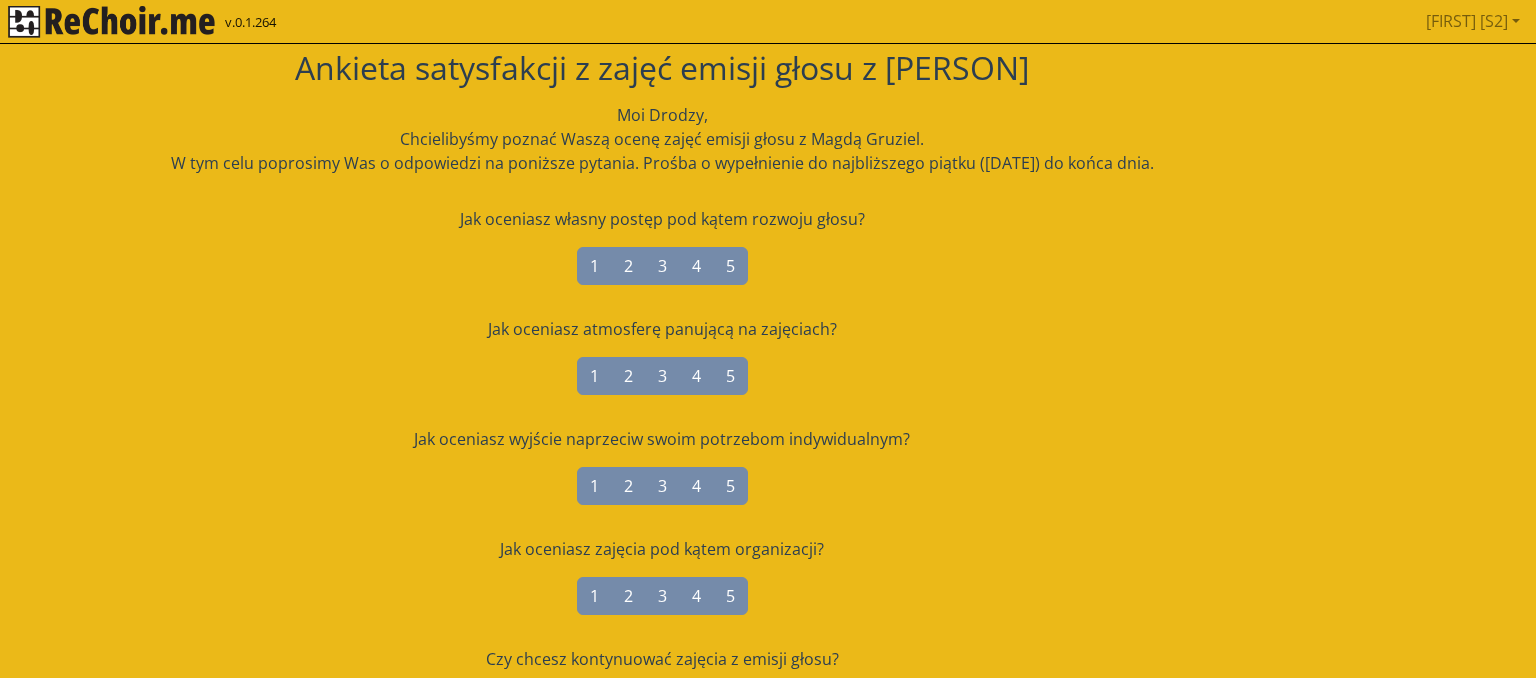 scroll, scrollTop: 52, scrollLeft: 0, axis: vertical 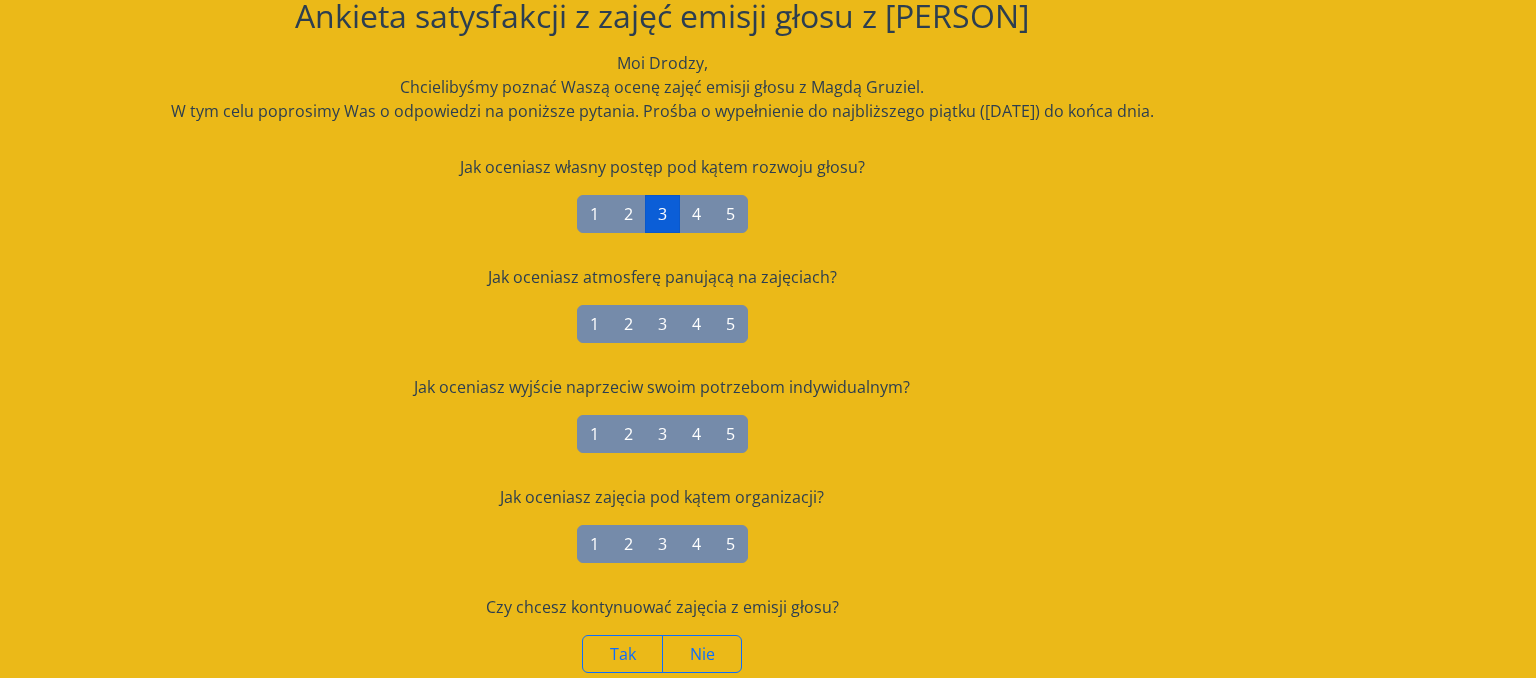 click on "3" at bounding box center (662, 214) 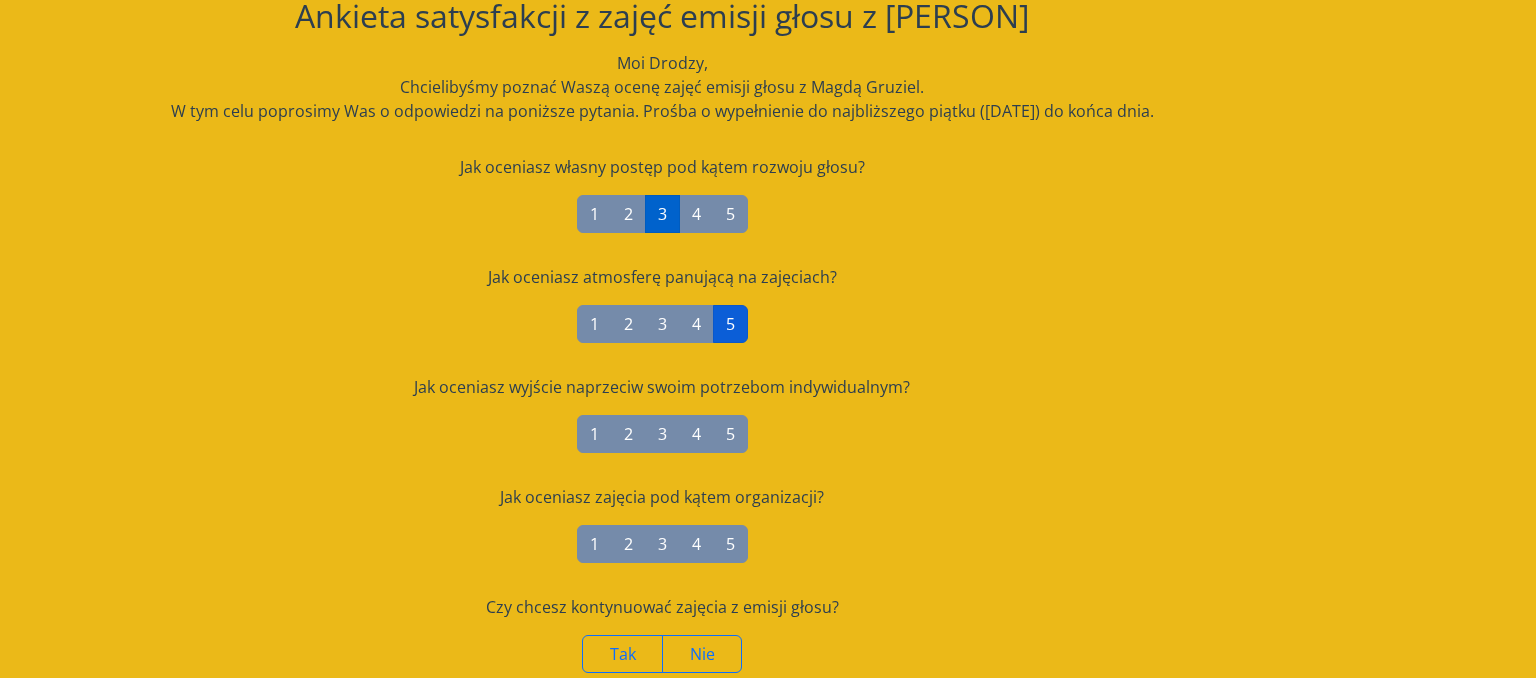 click on "5" at bounding box center (730, 324) 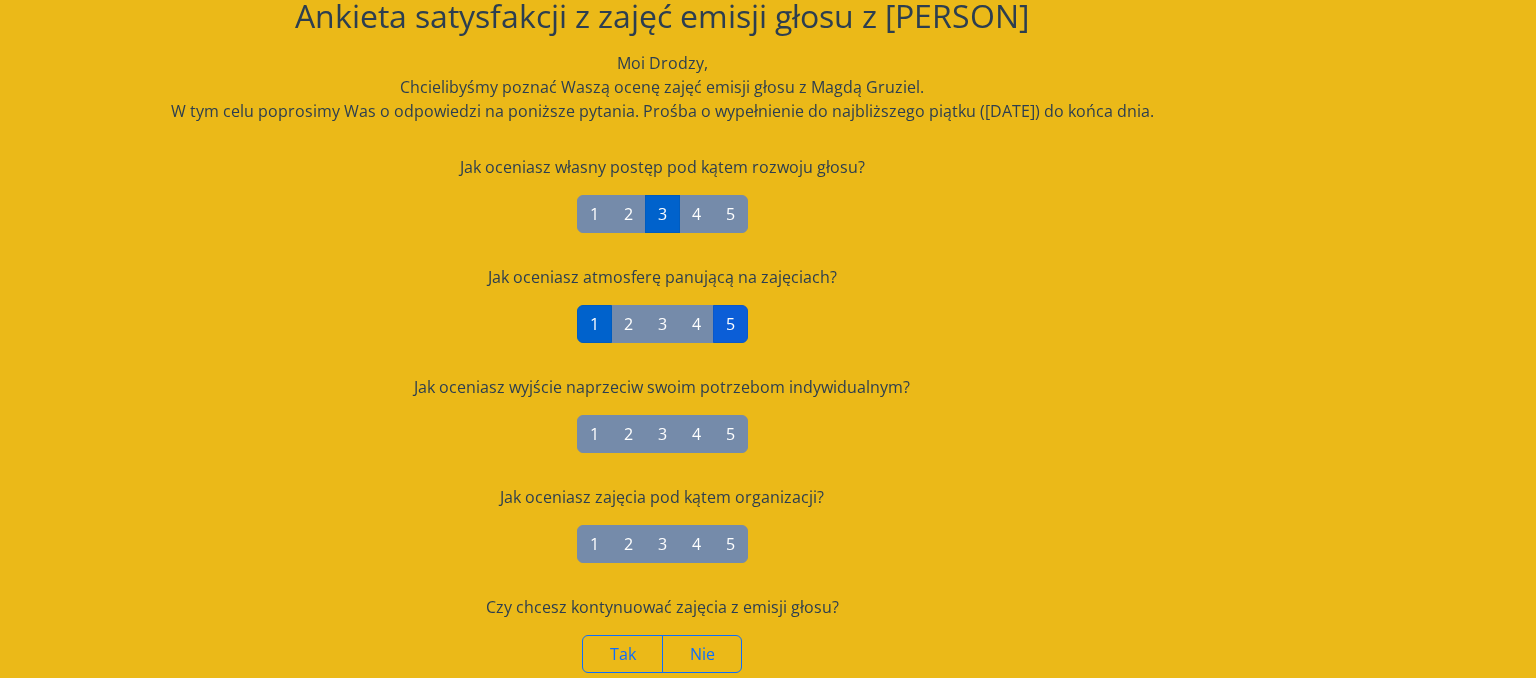 click on "5" at bounding box center (730, 324) 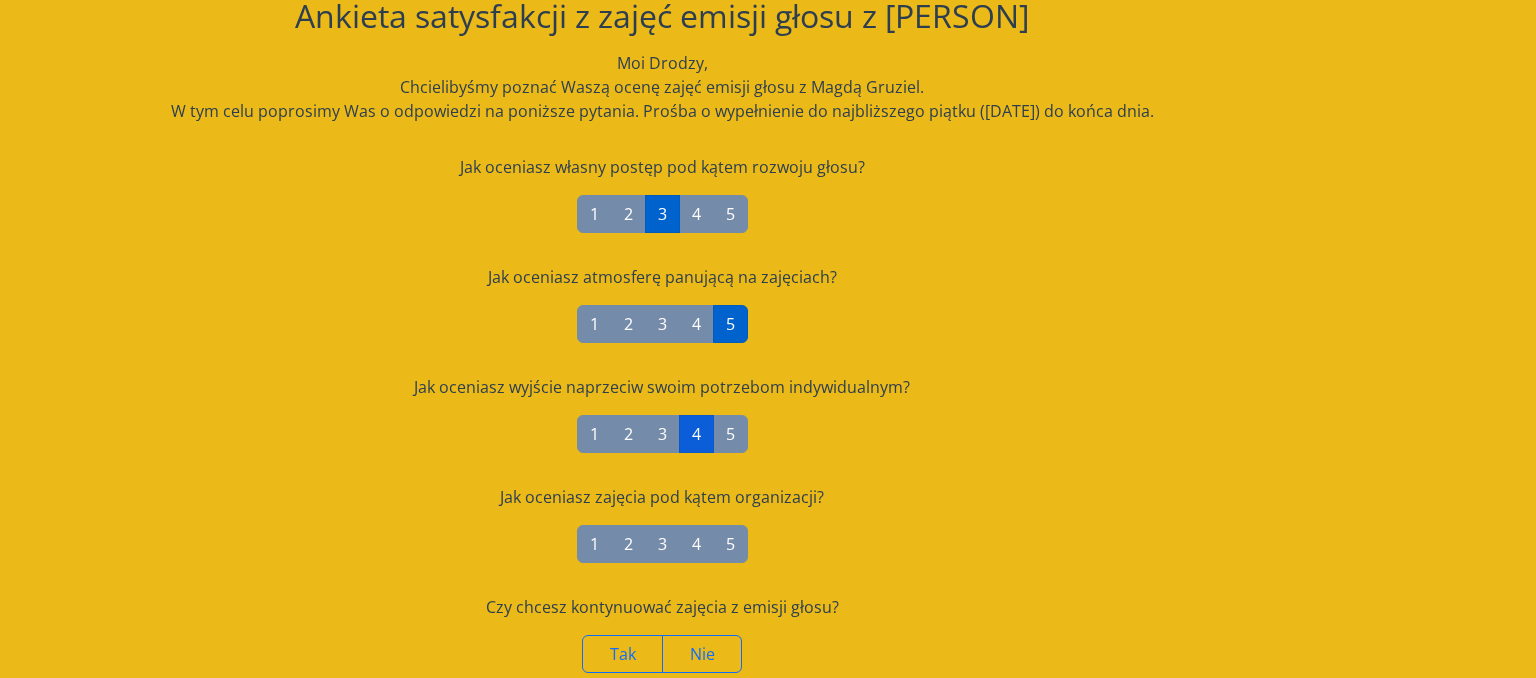click on "4" at bounding box center (696, 434) 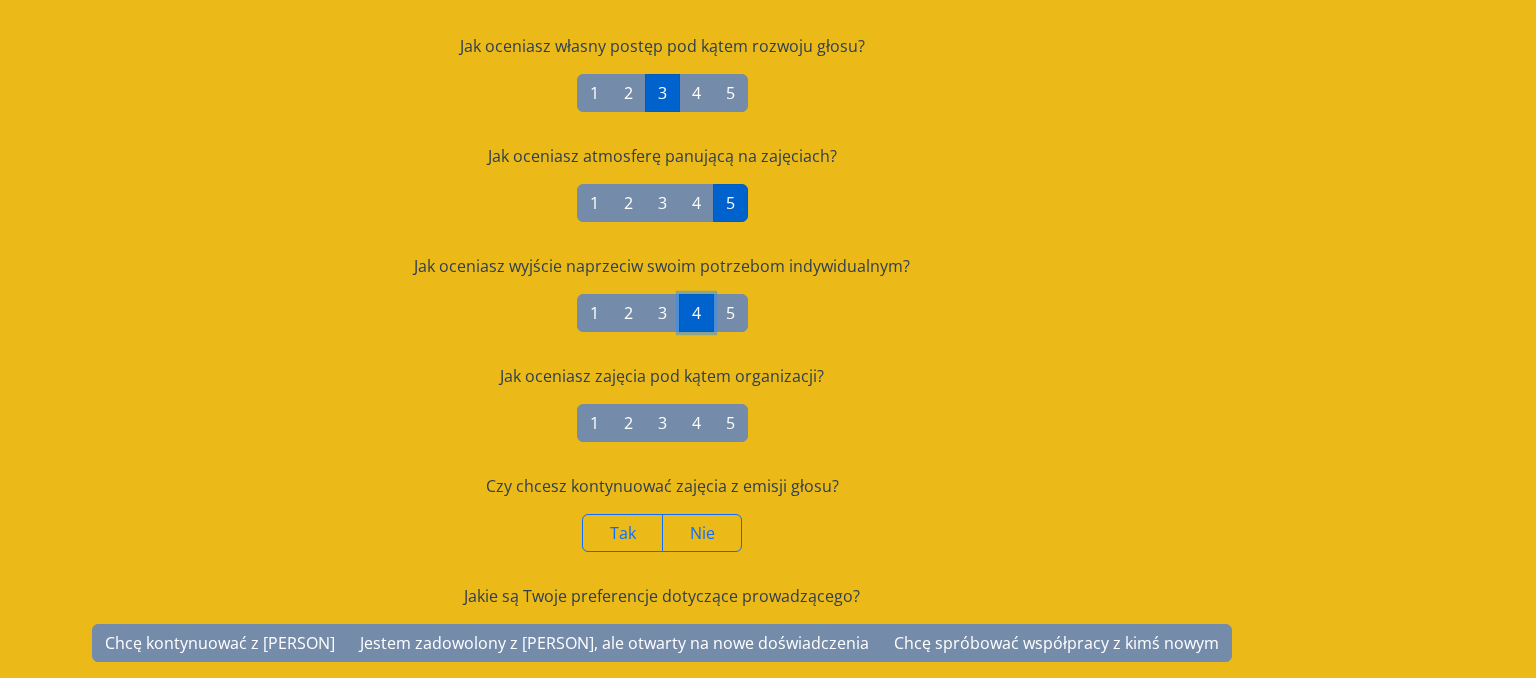 scroll, scrollTop: 180, scrollLeft: 0, axis: vertical 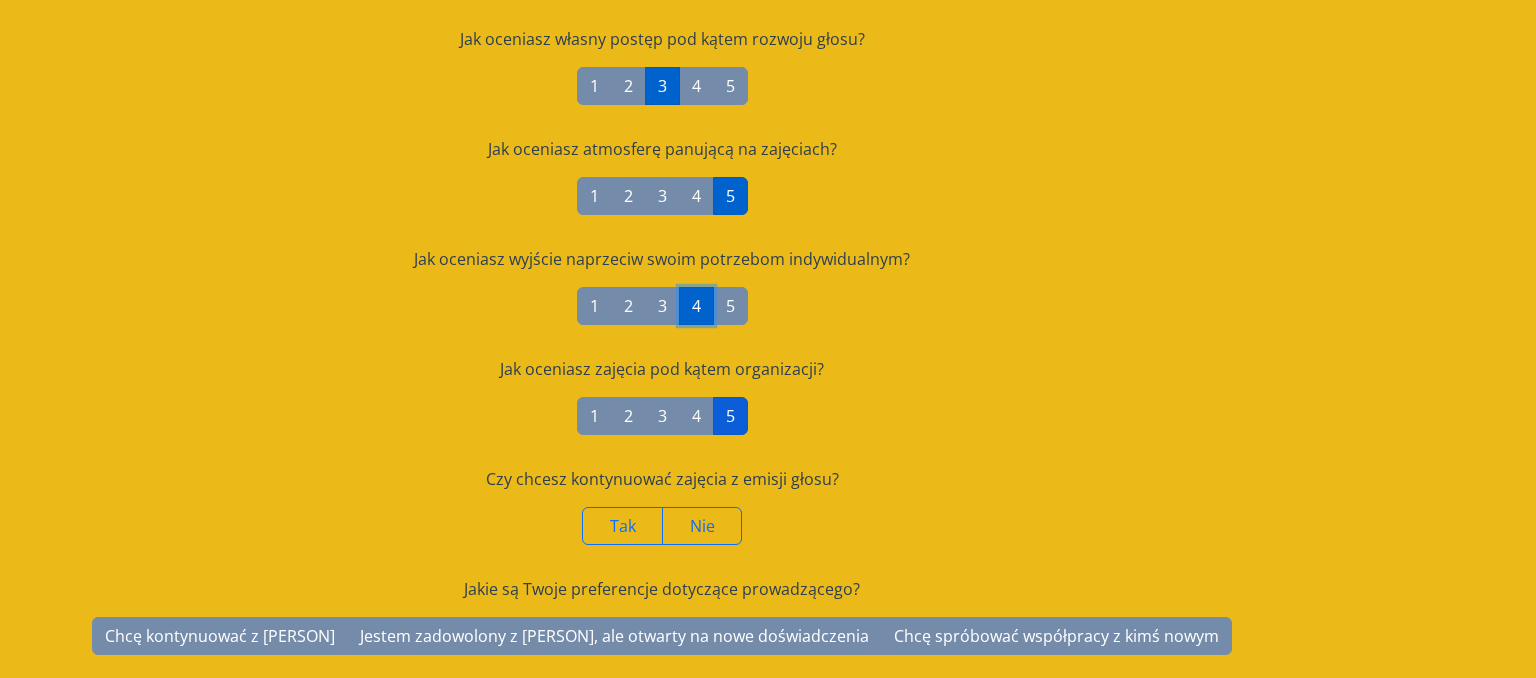 click on "5" at bounding box center (730, 416) 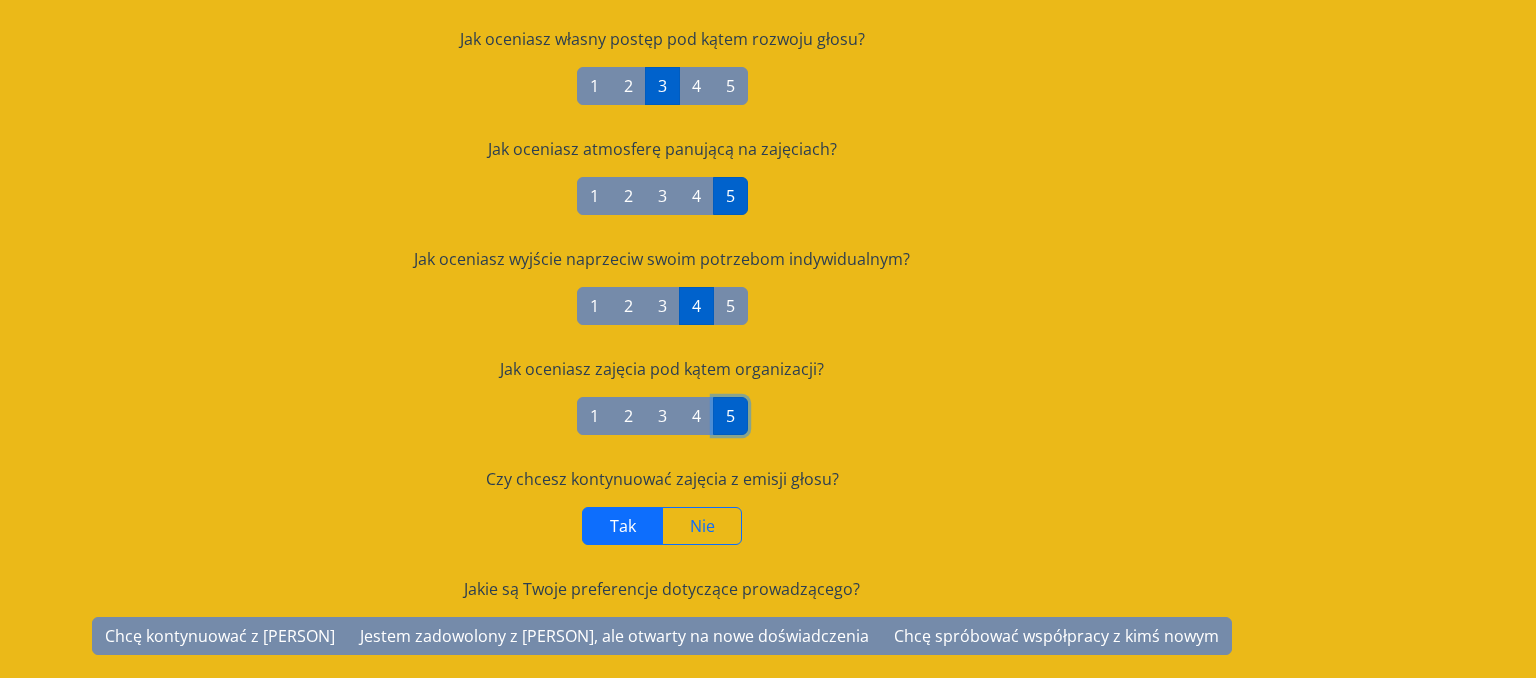 click on "Tak" at bounding box center [623, 526] 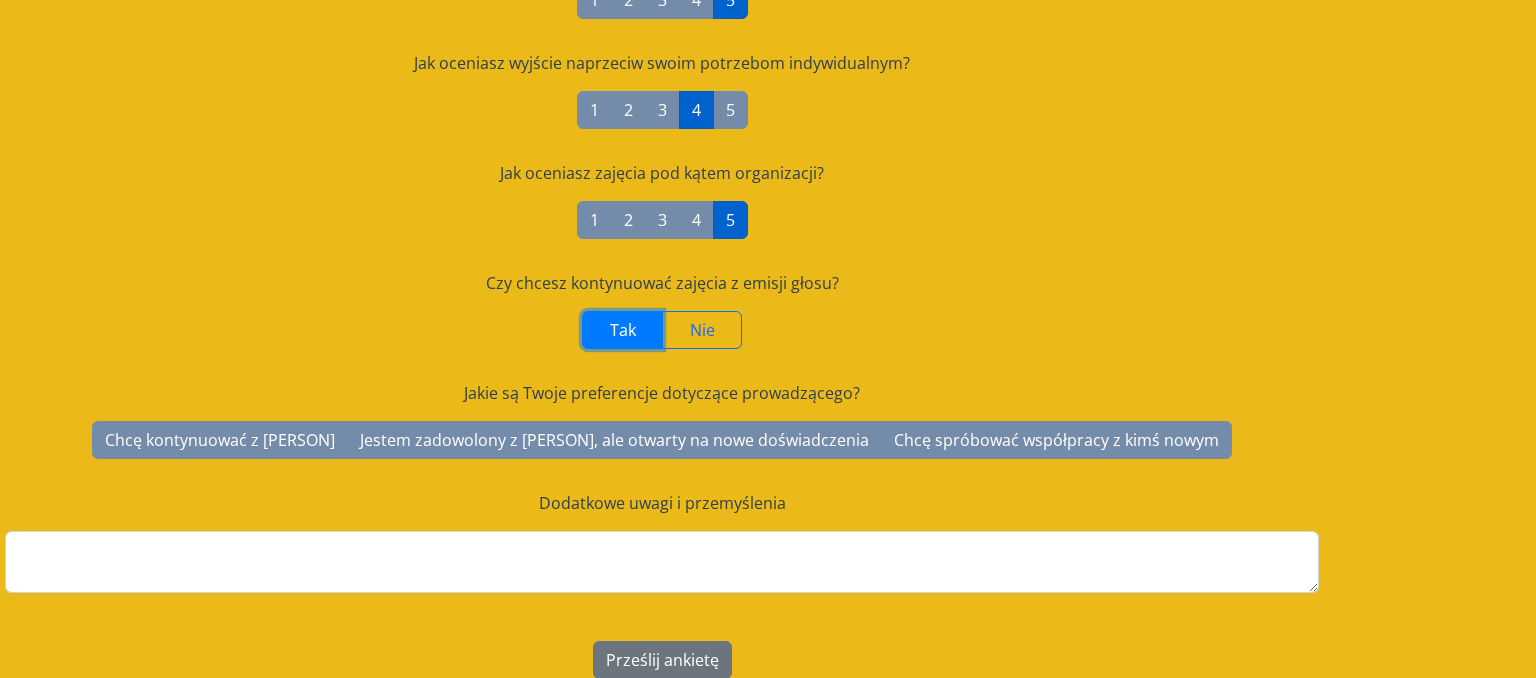 scroll, scrollTop: 378, scrollLeft: 0, axis: vertical 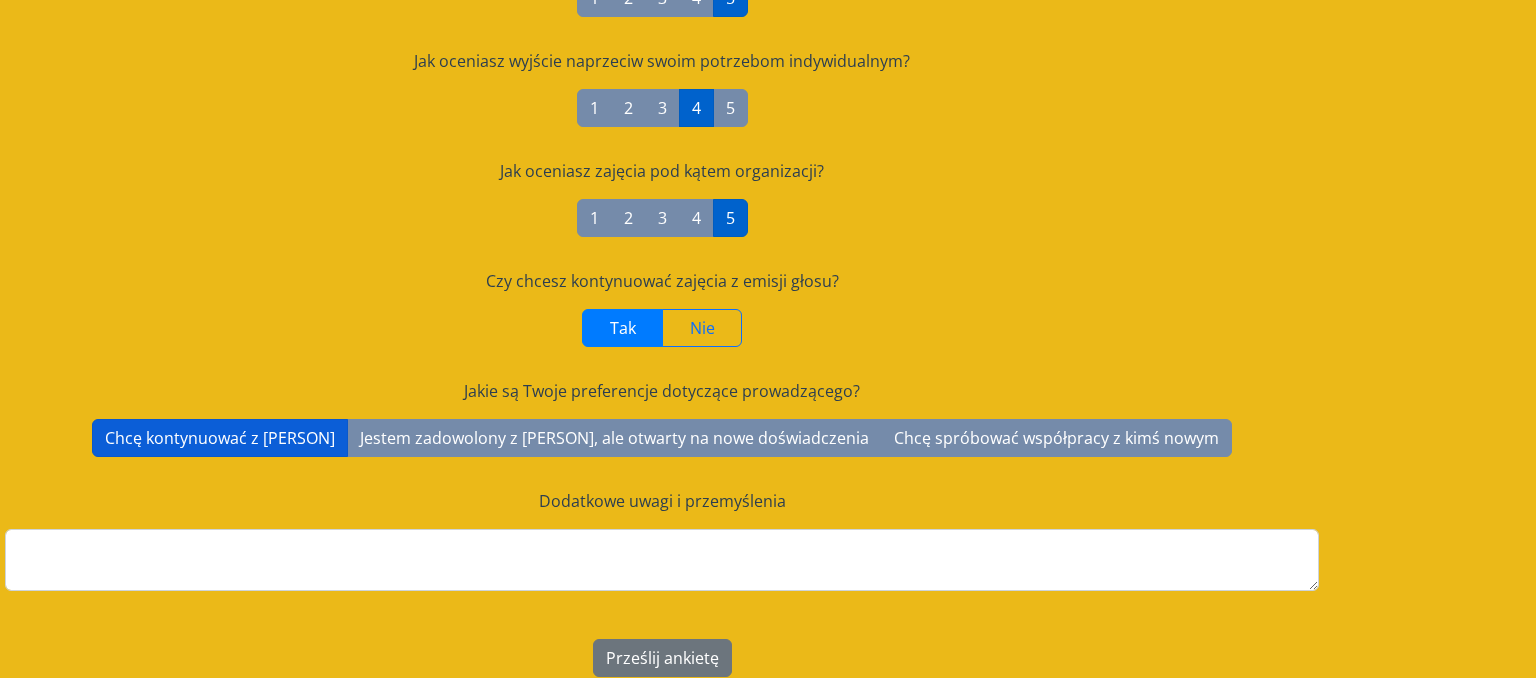 click on "Chcę kontynuować z Magdą Gruziel" at bounding box center [220, 438] 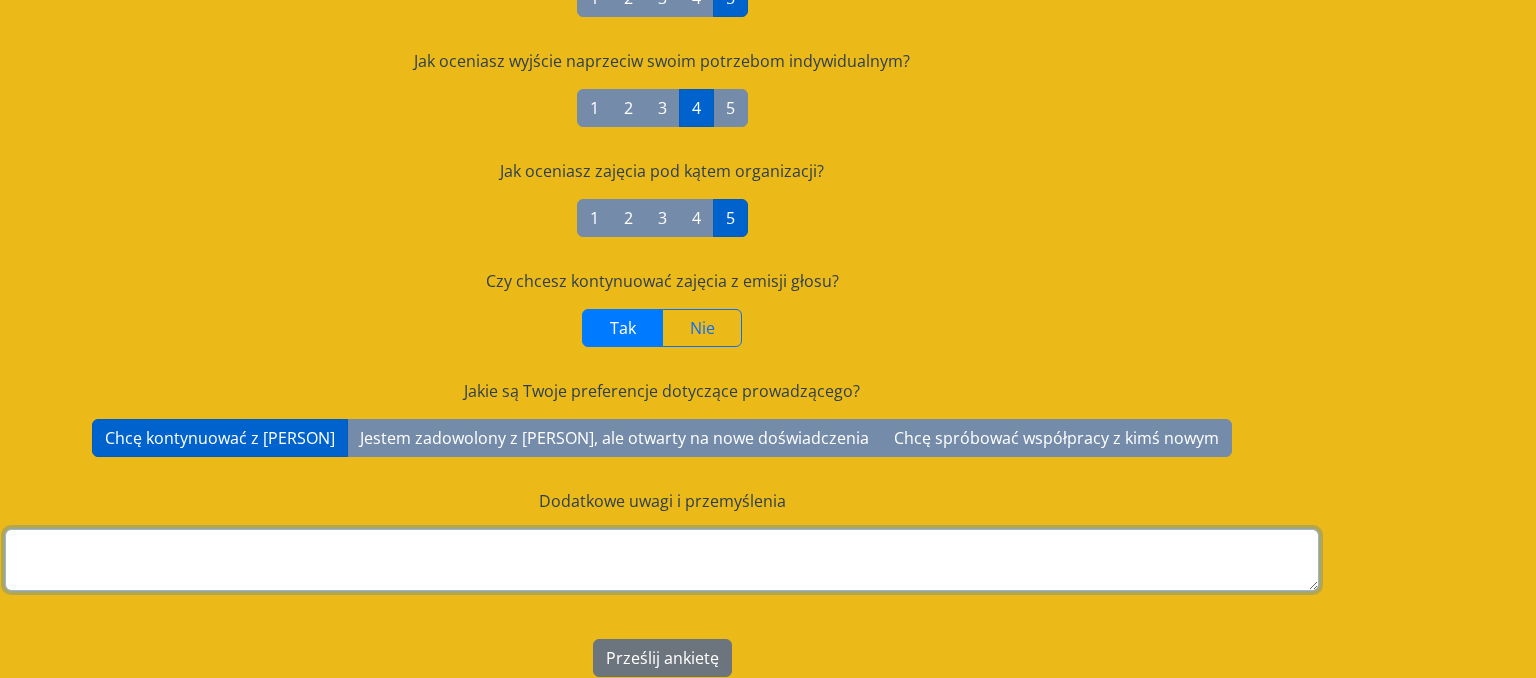 click at bounding box center [662, 560] 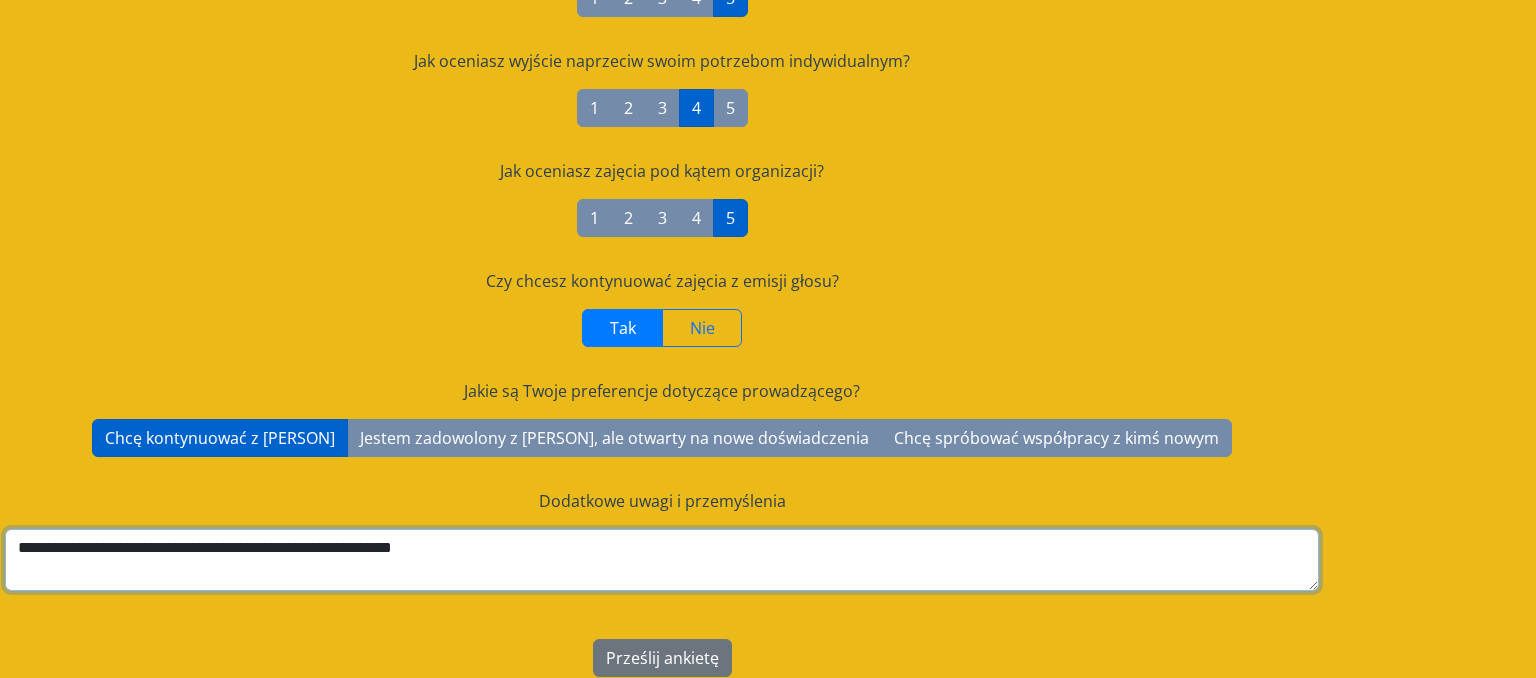 drag, startPoint x: 227, startPoint y: 551, endPoint x: 160, endPoint y: 546, distance: 67.18631 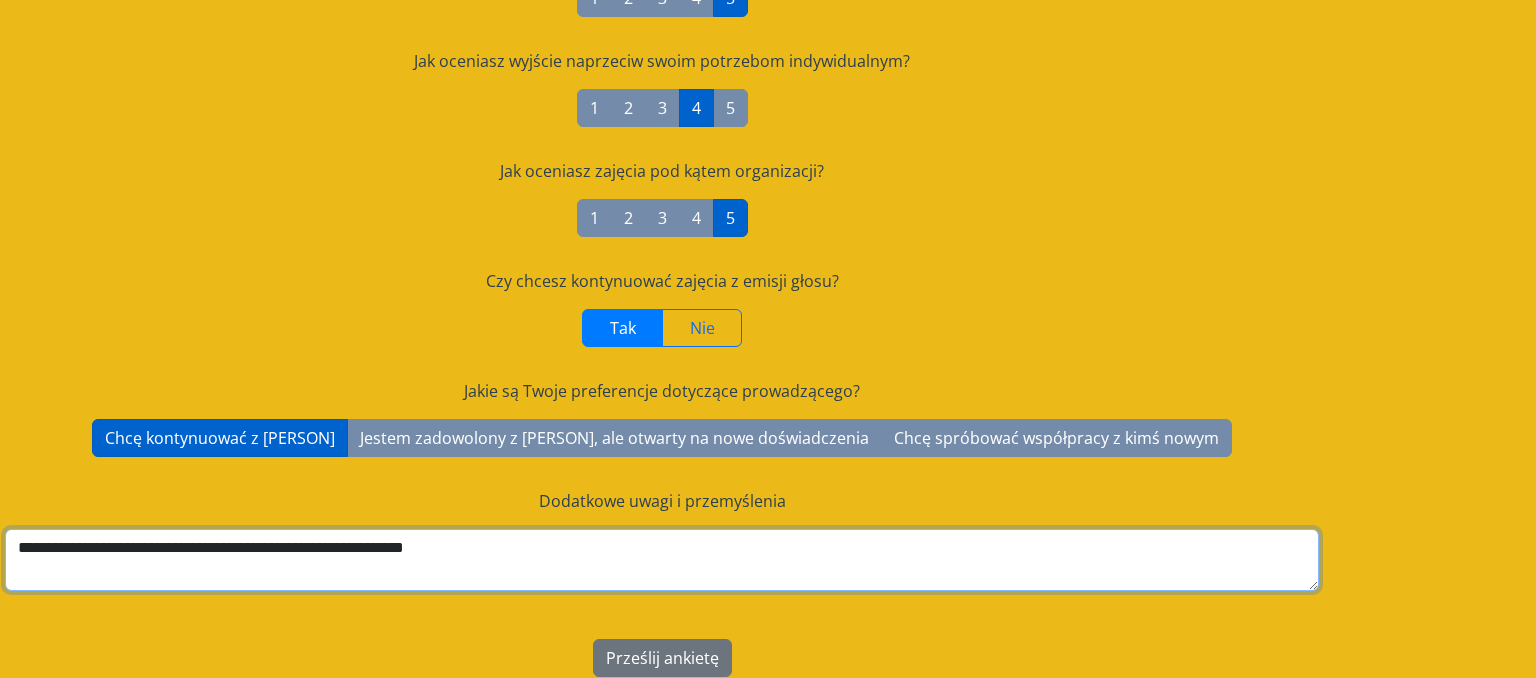 drag, startPoint x: 525, startPoint y: 555, endPoint x: 450, endPoint y: 541, distance: 76.29548 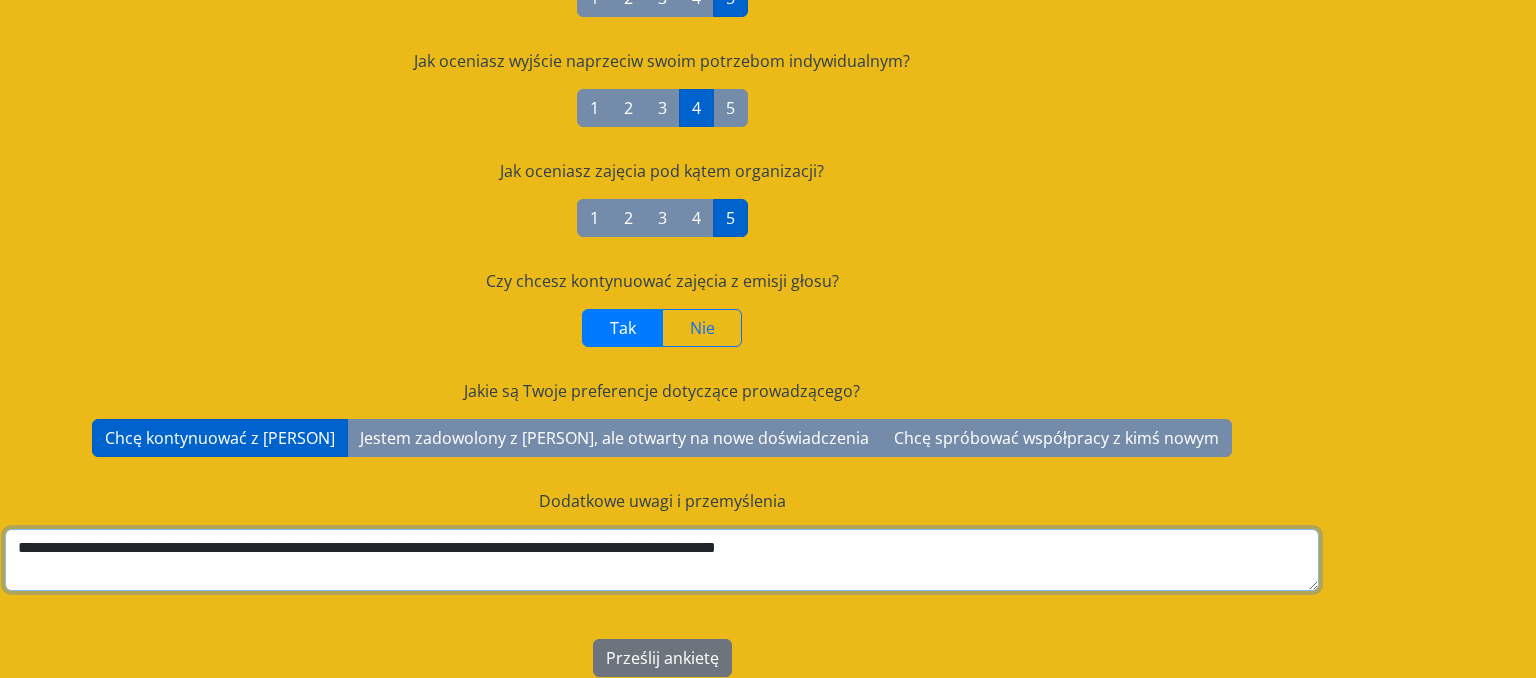drag, startPoint x: 699, startPoint y: 543, endPoint x: 1005, endPoint y: 543, distance: 306 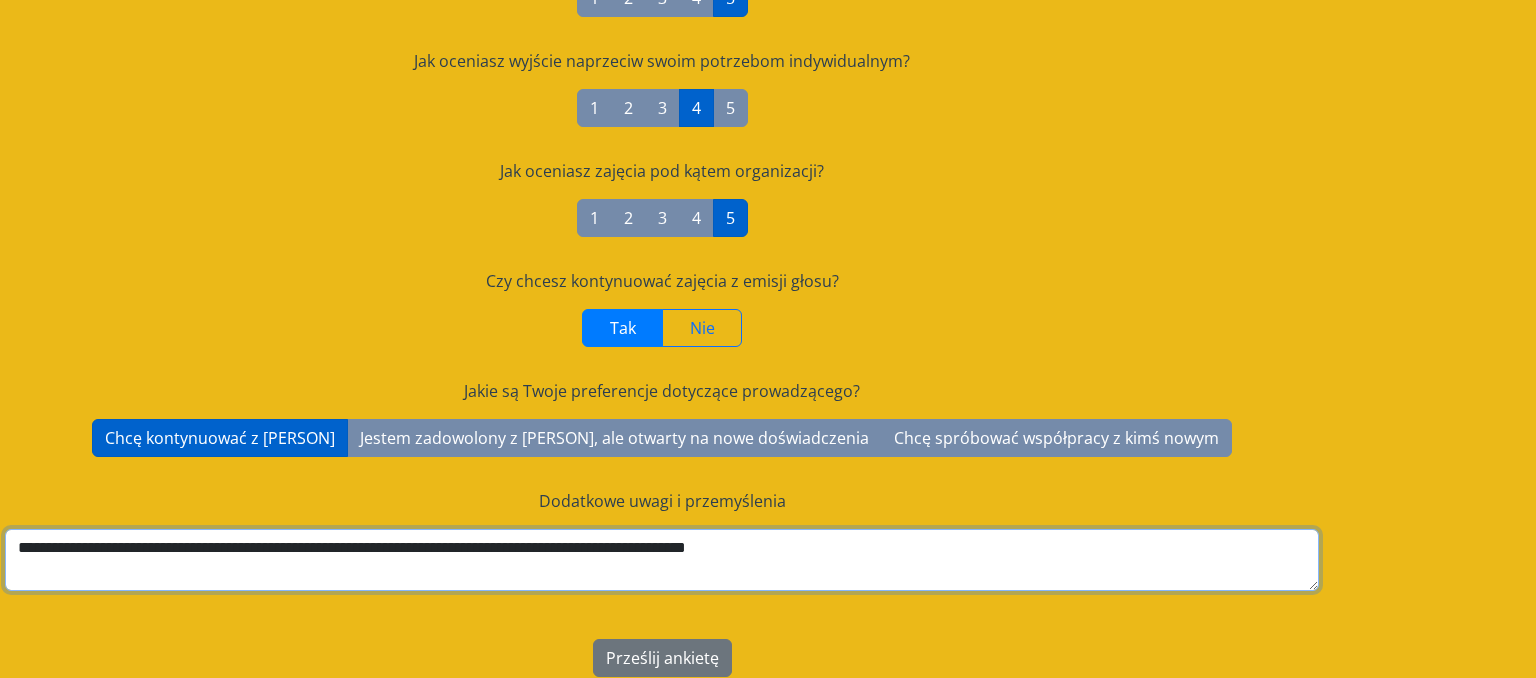 drag, startPoint x: 502, startPoint y: 549, endPoint x: 455, endPoint y: 543, distance: 47.38143 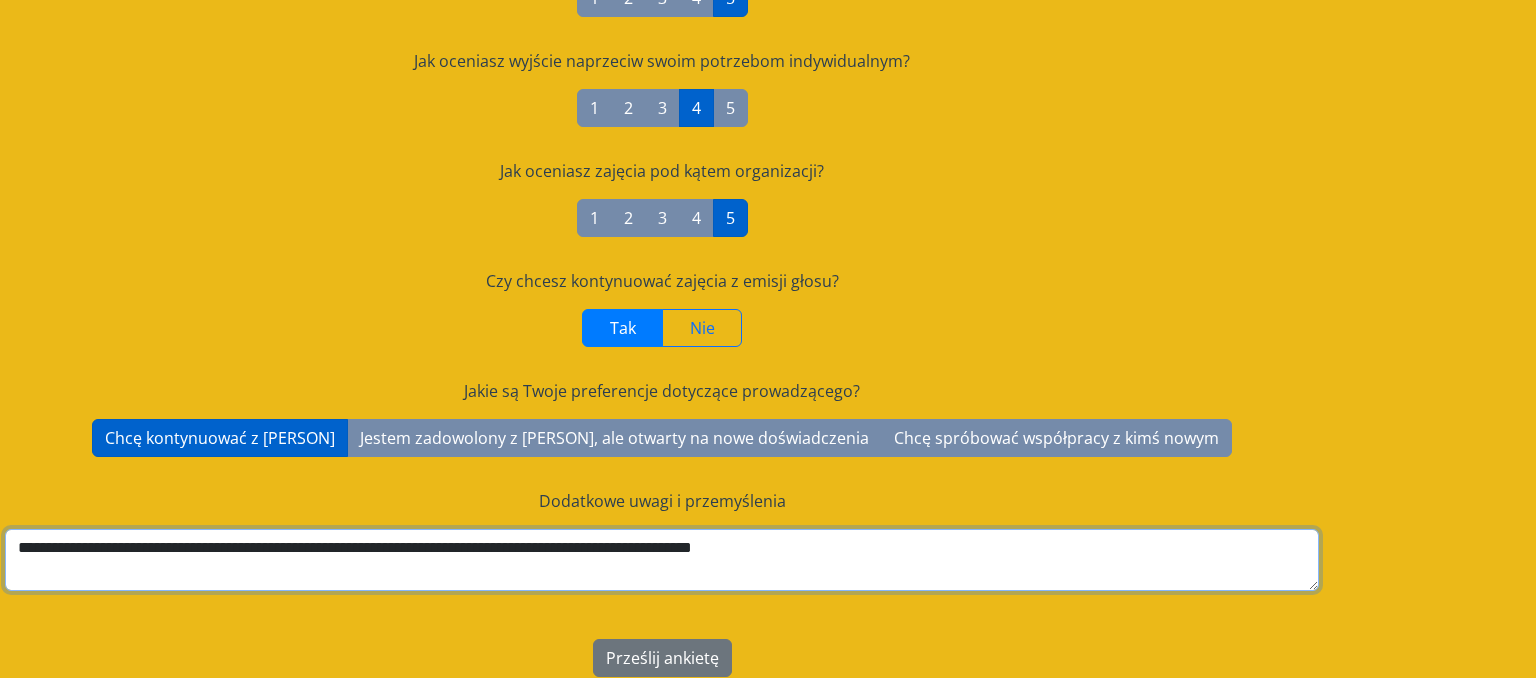 click on "**********" at bounding box center (662, 560) 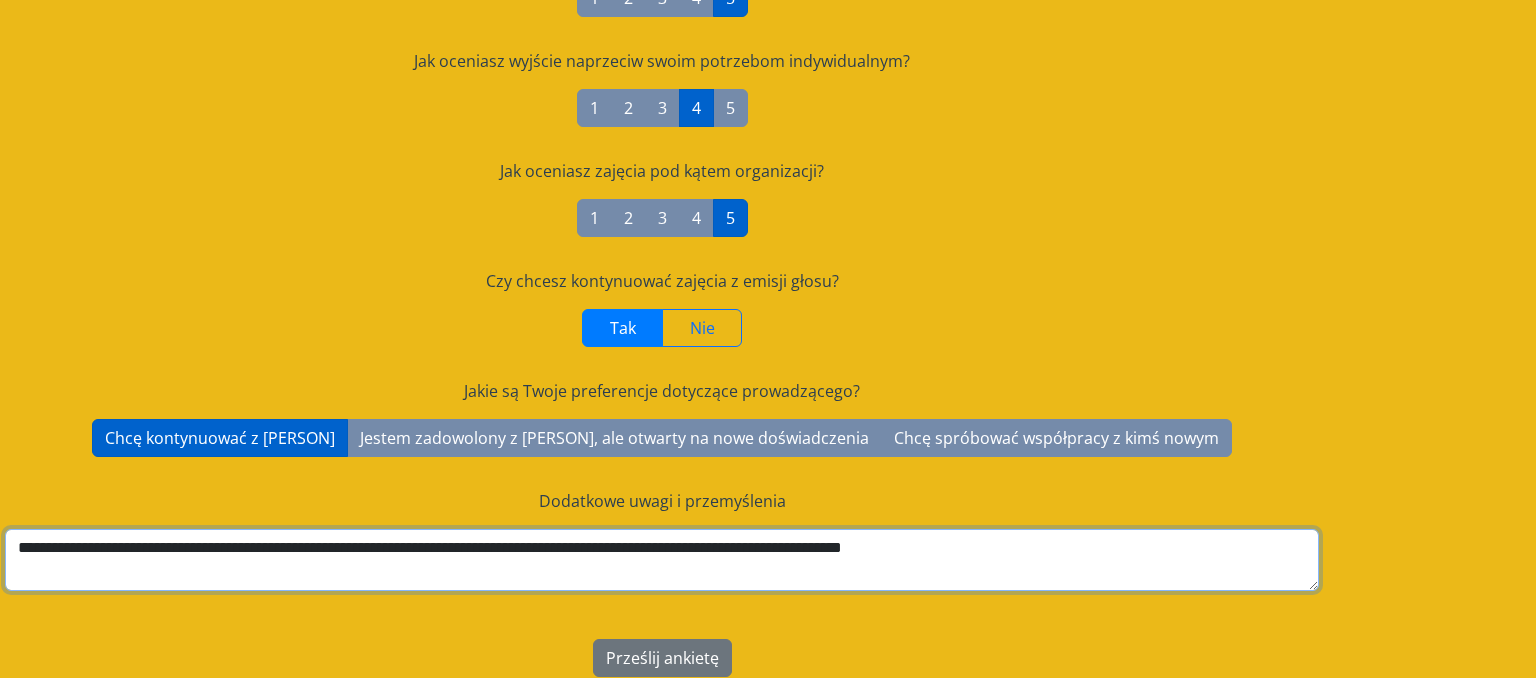 drag, startPoint x: 886, startPoint y: 551, endPoint x: 706, endPoint y: 545, distance: 180.09998 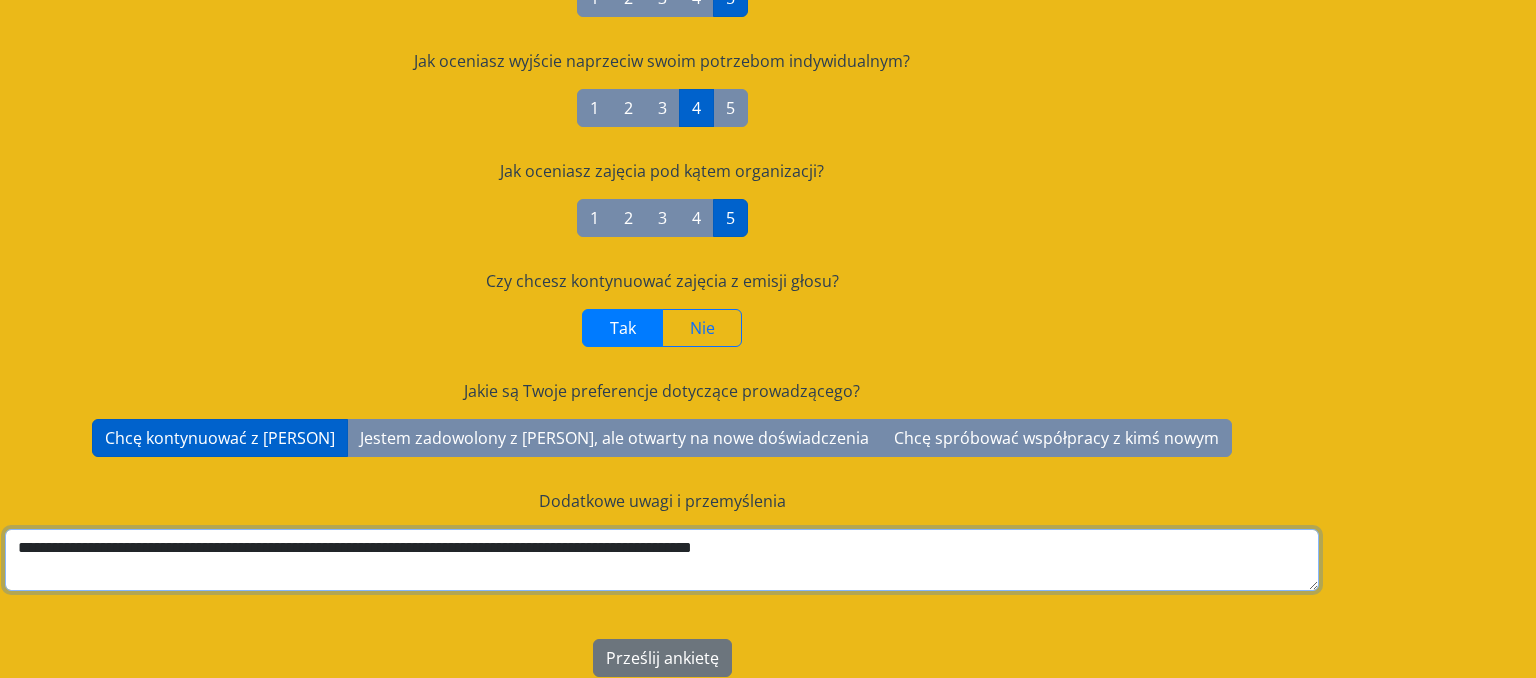 click on "**********" at bounding box center (662, 560) 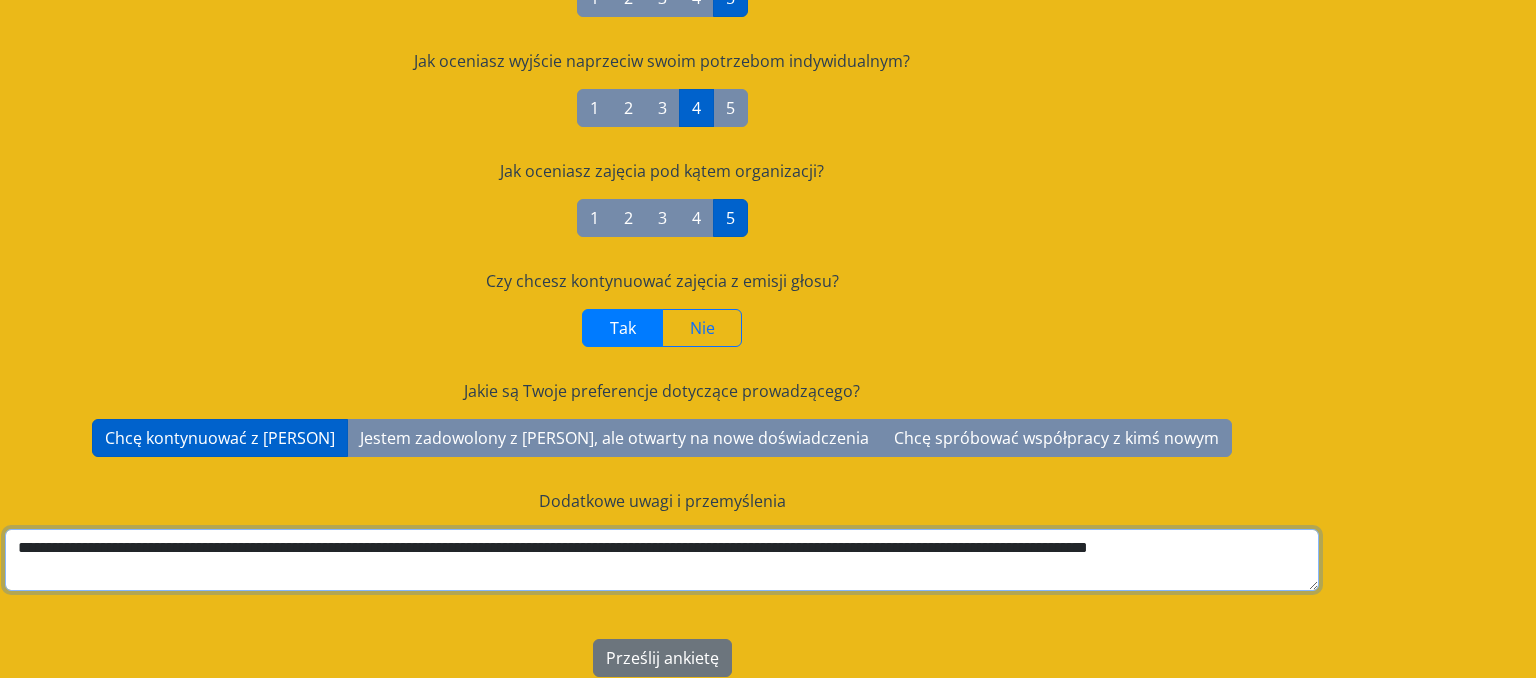 click on "**********" at bounding box center (662, 560) 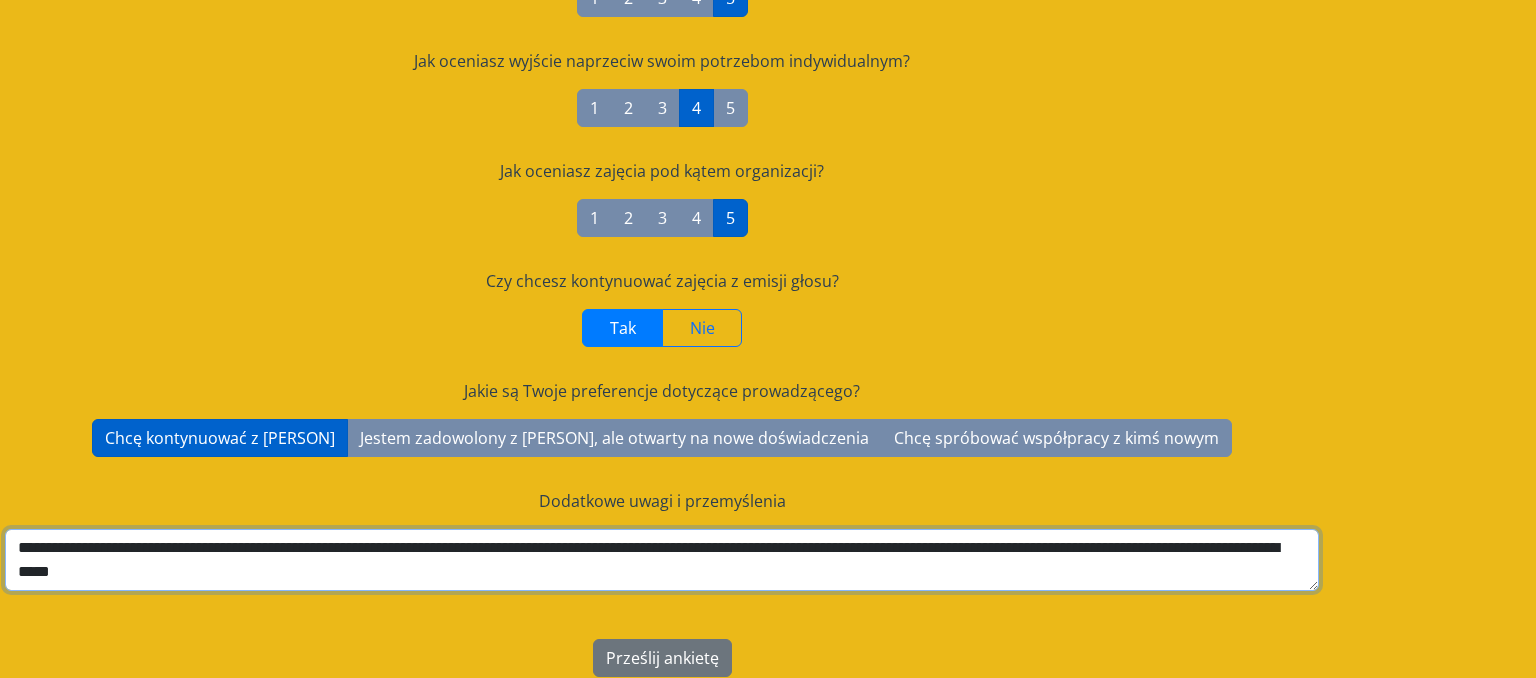 click on "**********" at bounding box center (662, 560) 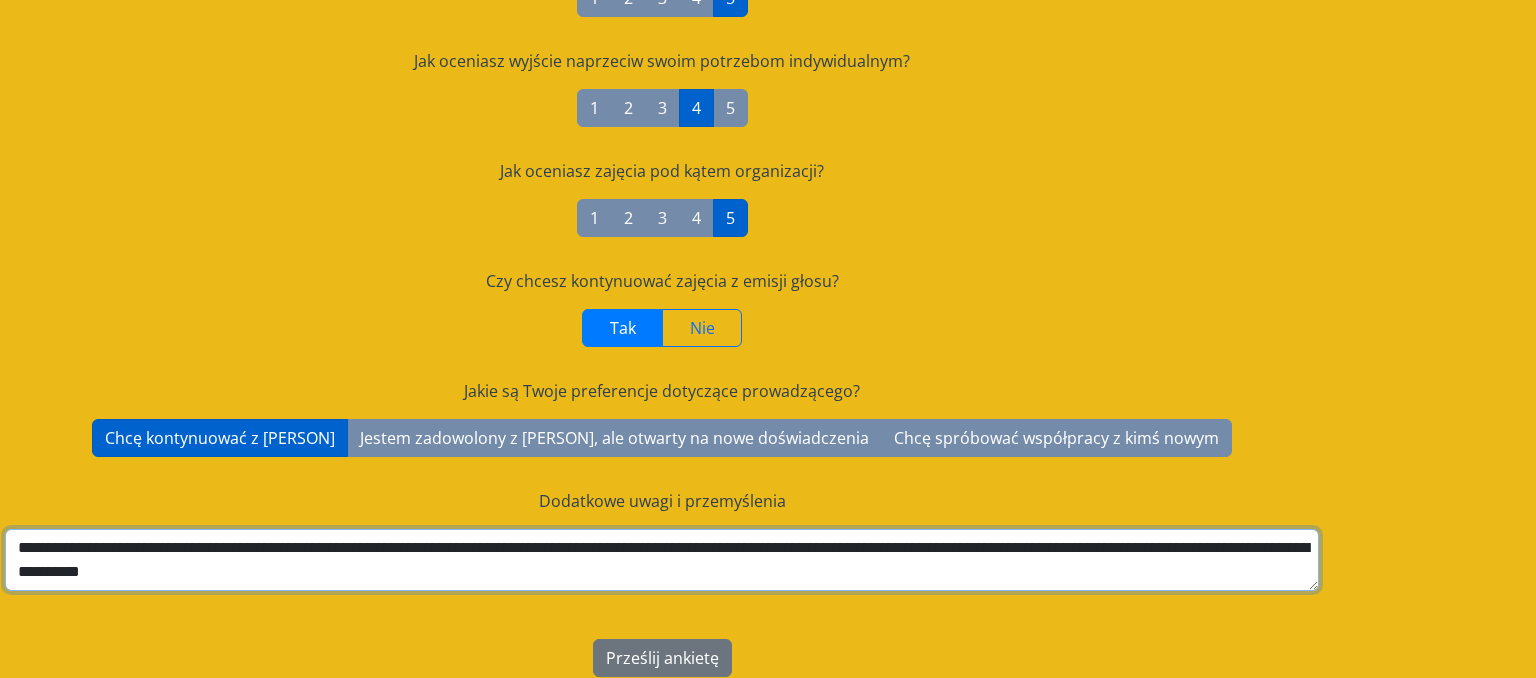 click on "**********" at bounding box center [662, 560] 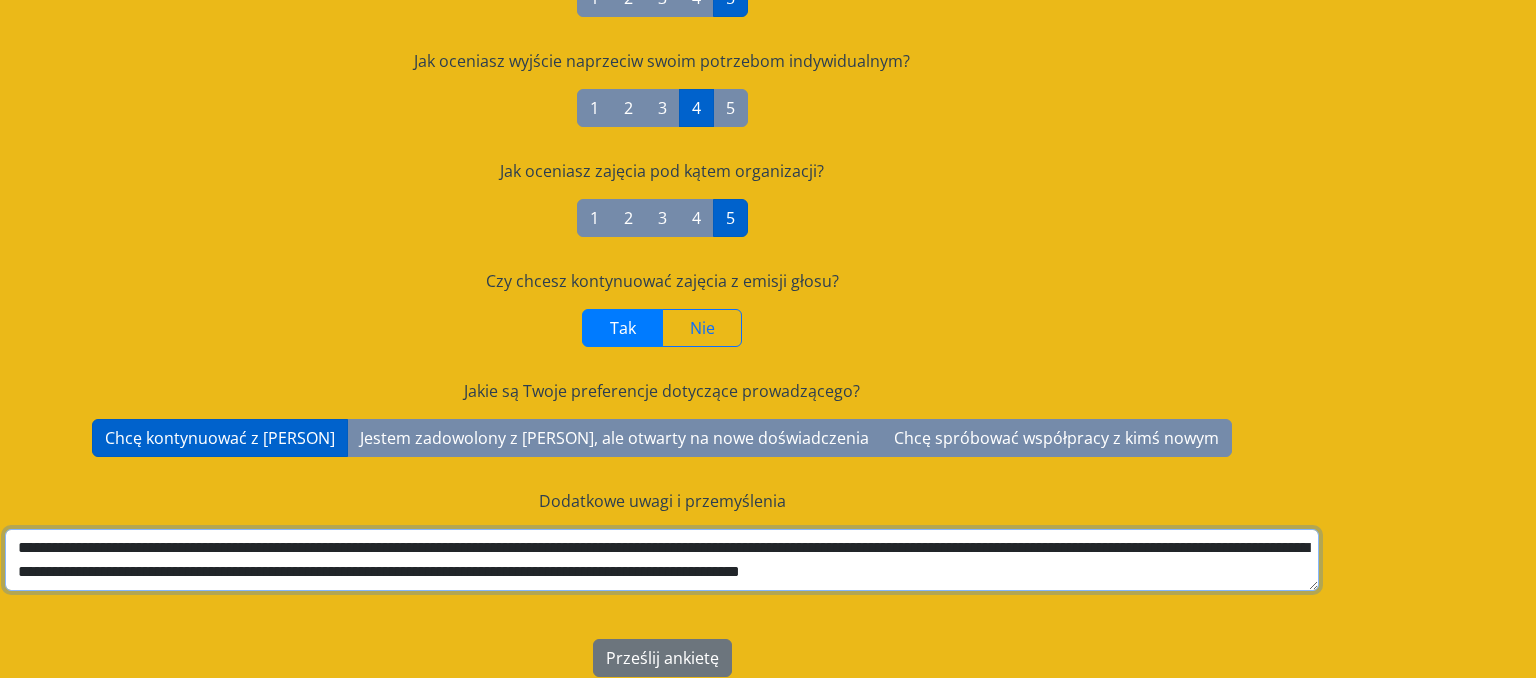 scroll, scrollTop: 16, scrollLeft: 0, axis: vertical 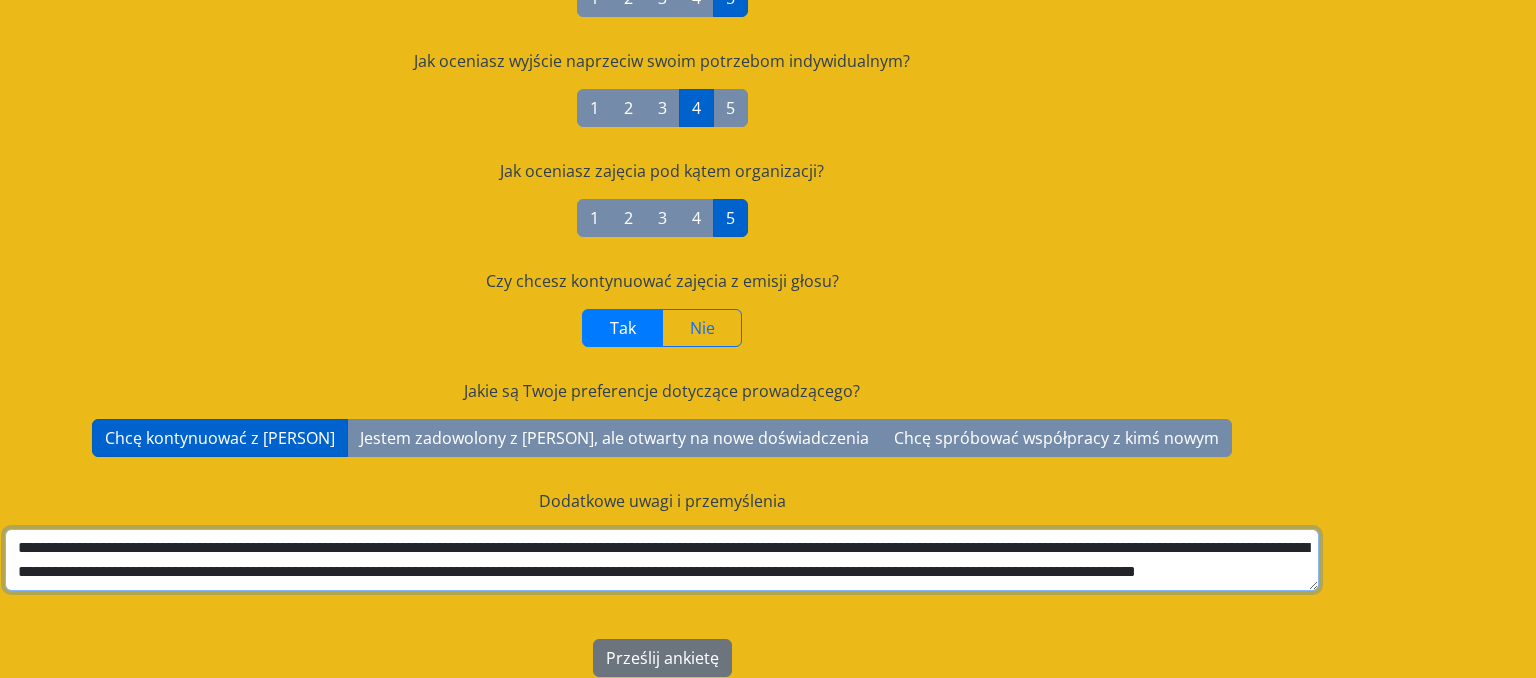 click on "**********" at bounding box center [662, 560] 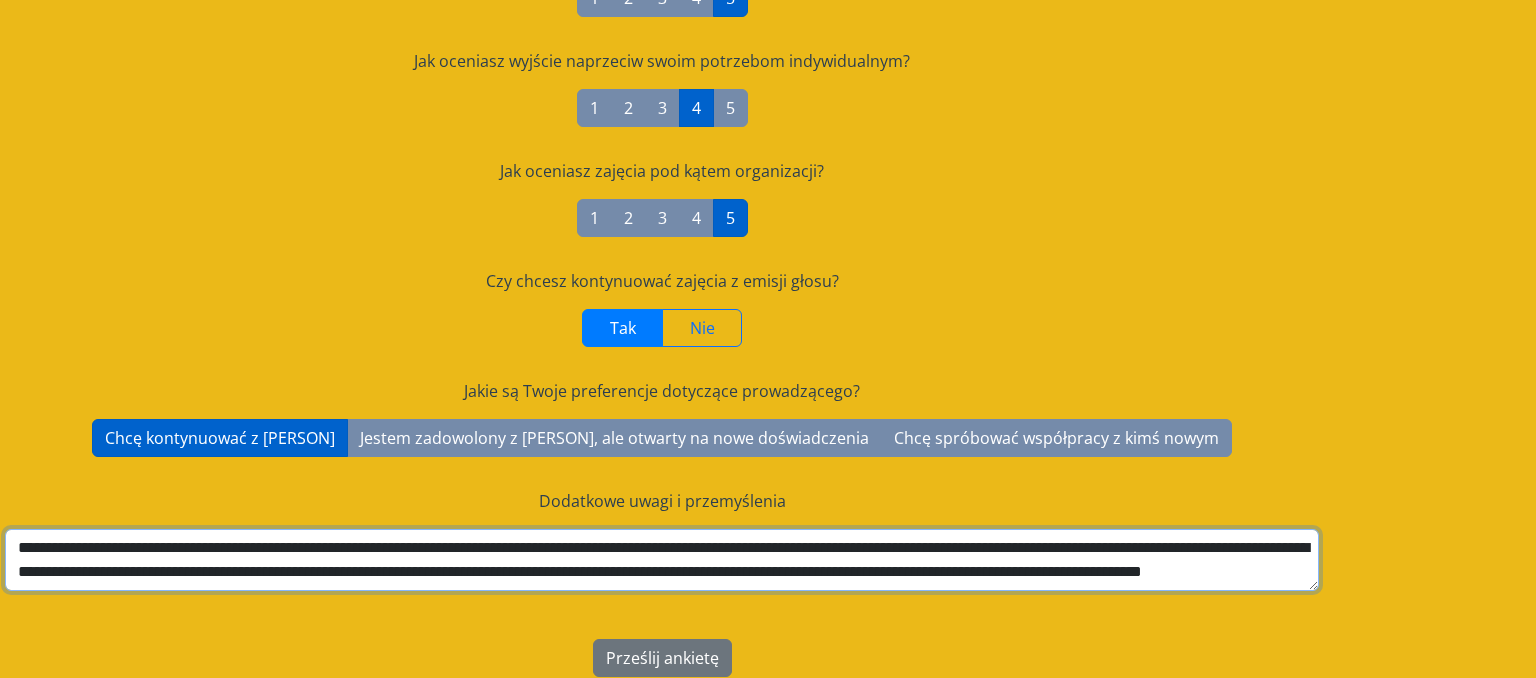 click on "**********" at bounding box center [662, 560] 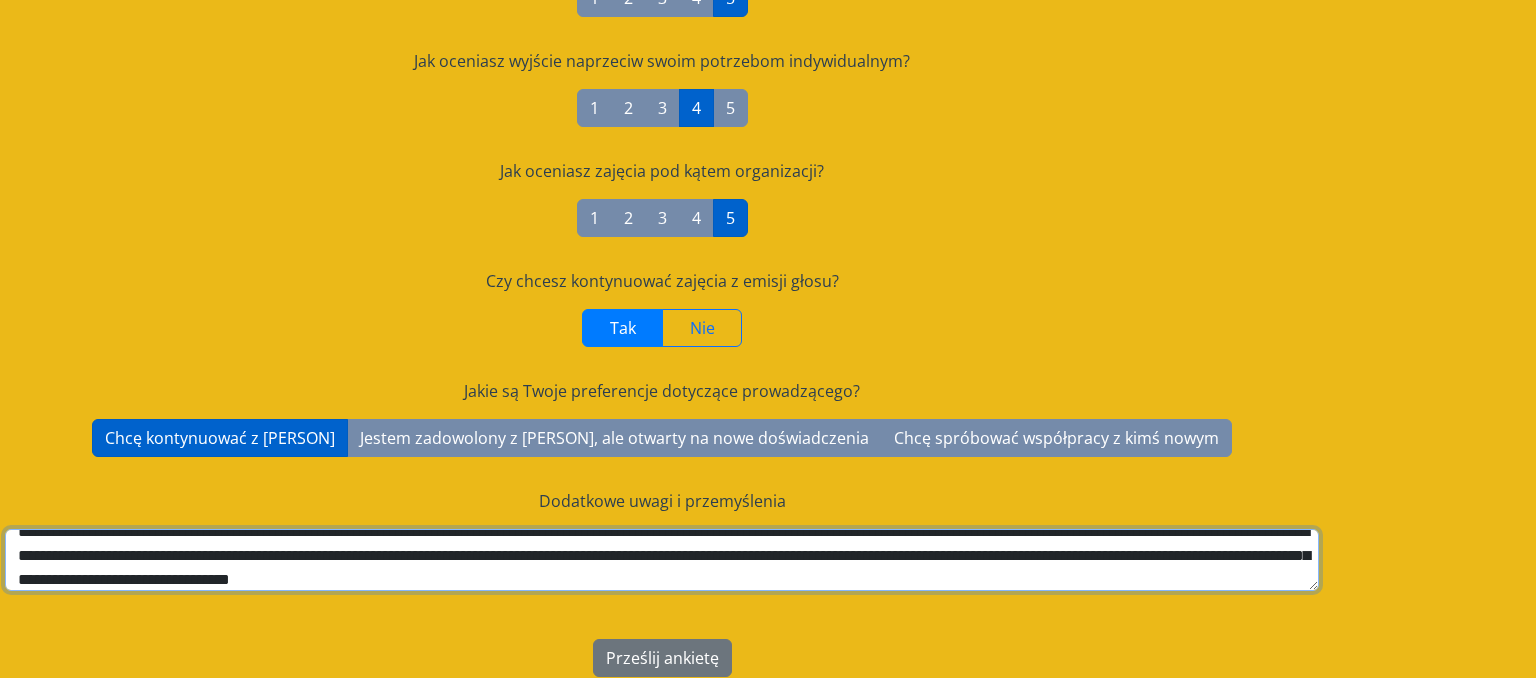 click on "**********" at bounding box center (662, 560) 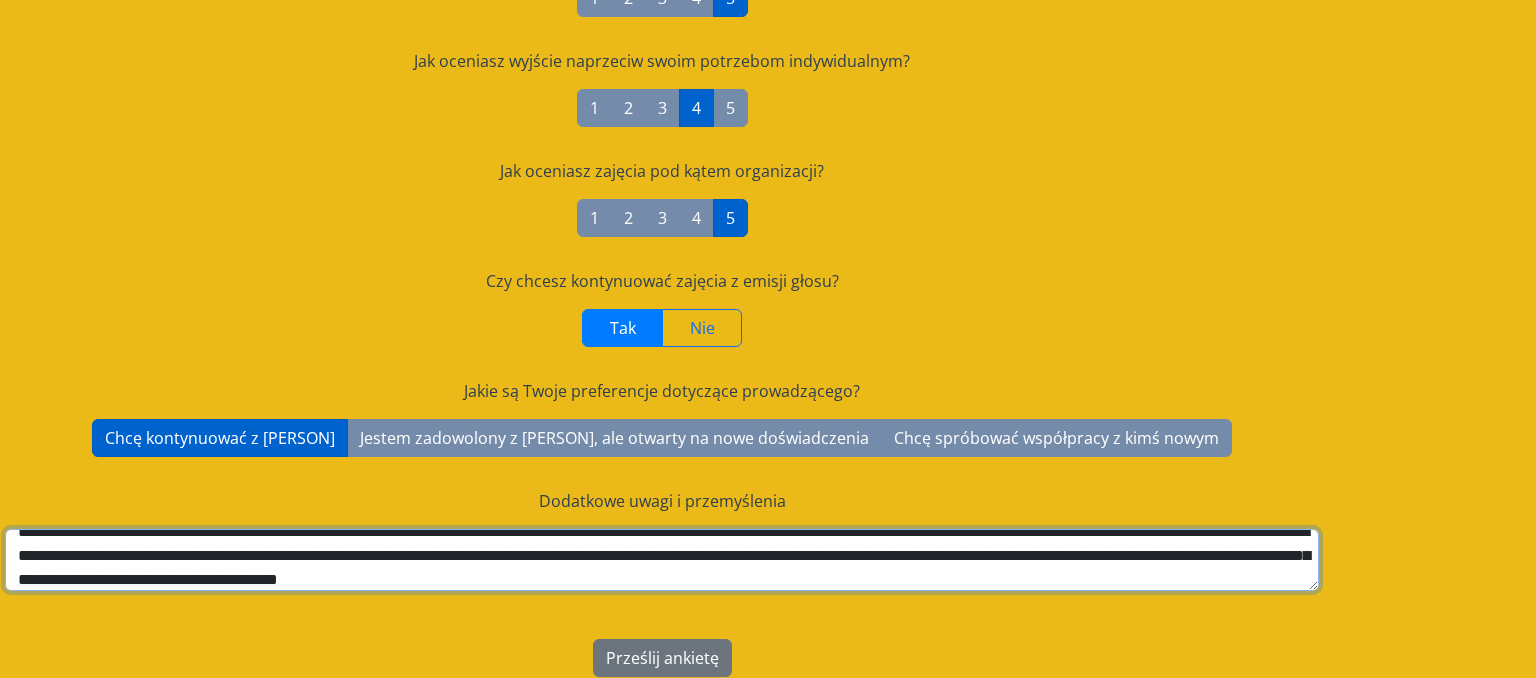 click on "**********" at bounding box center [662, 560] 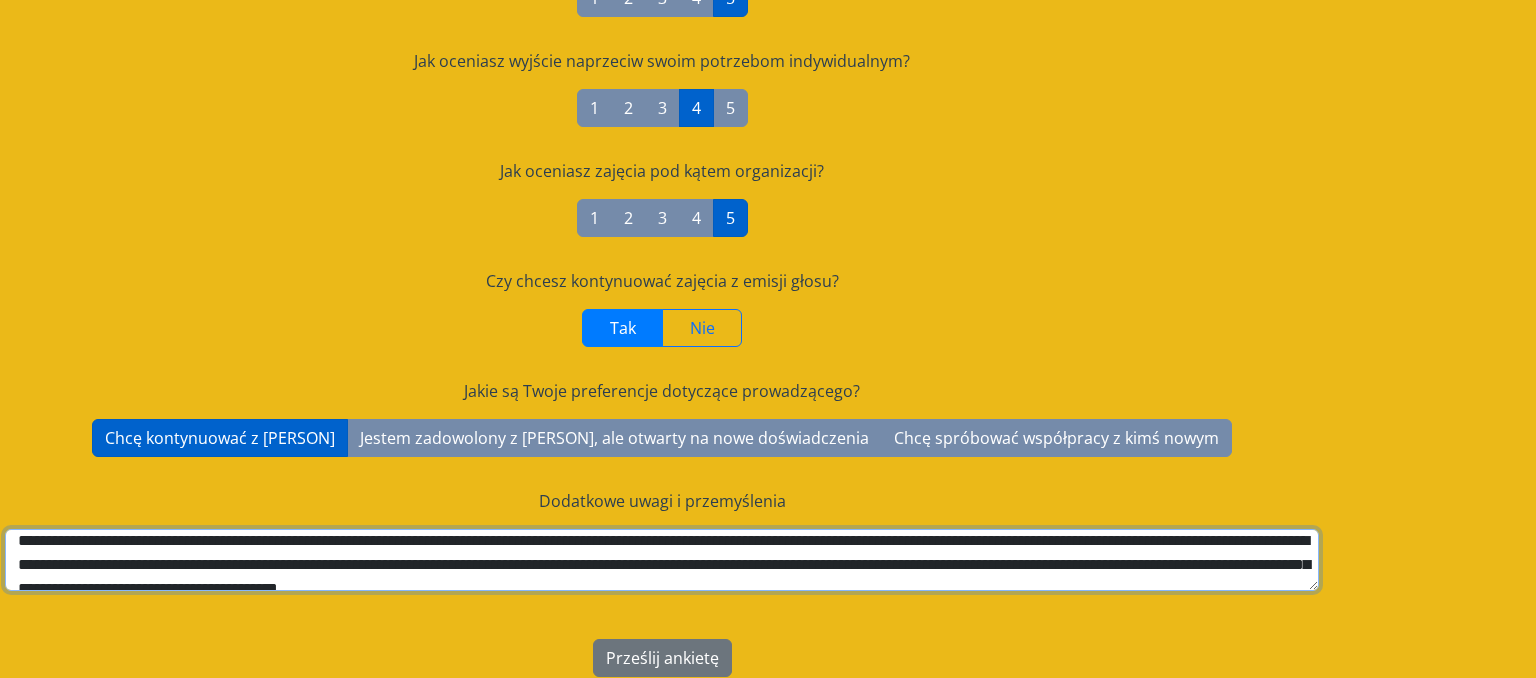 click on "**********" at bounding box center (662, 560) 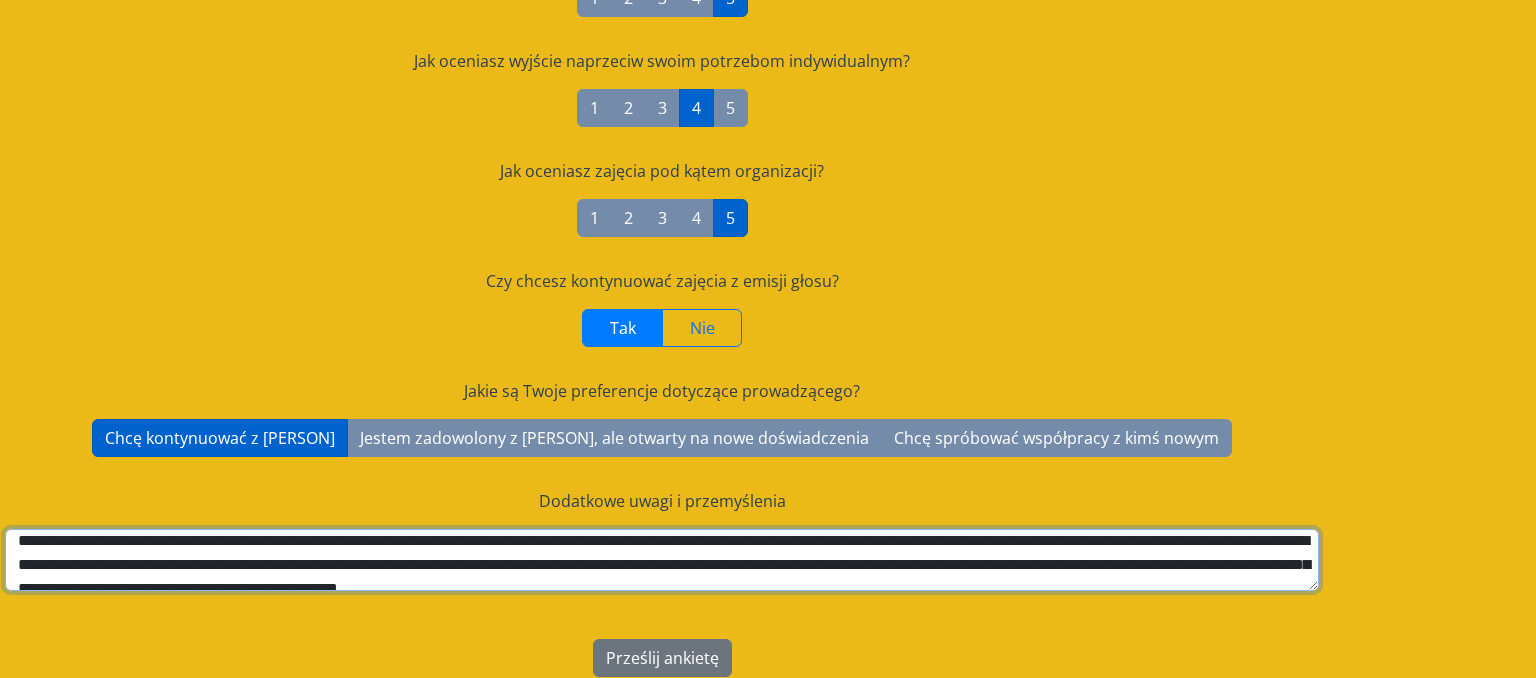 click on "**********" at bounding box center [662, 560] 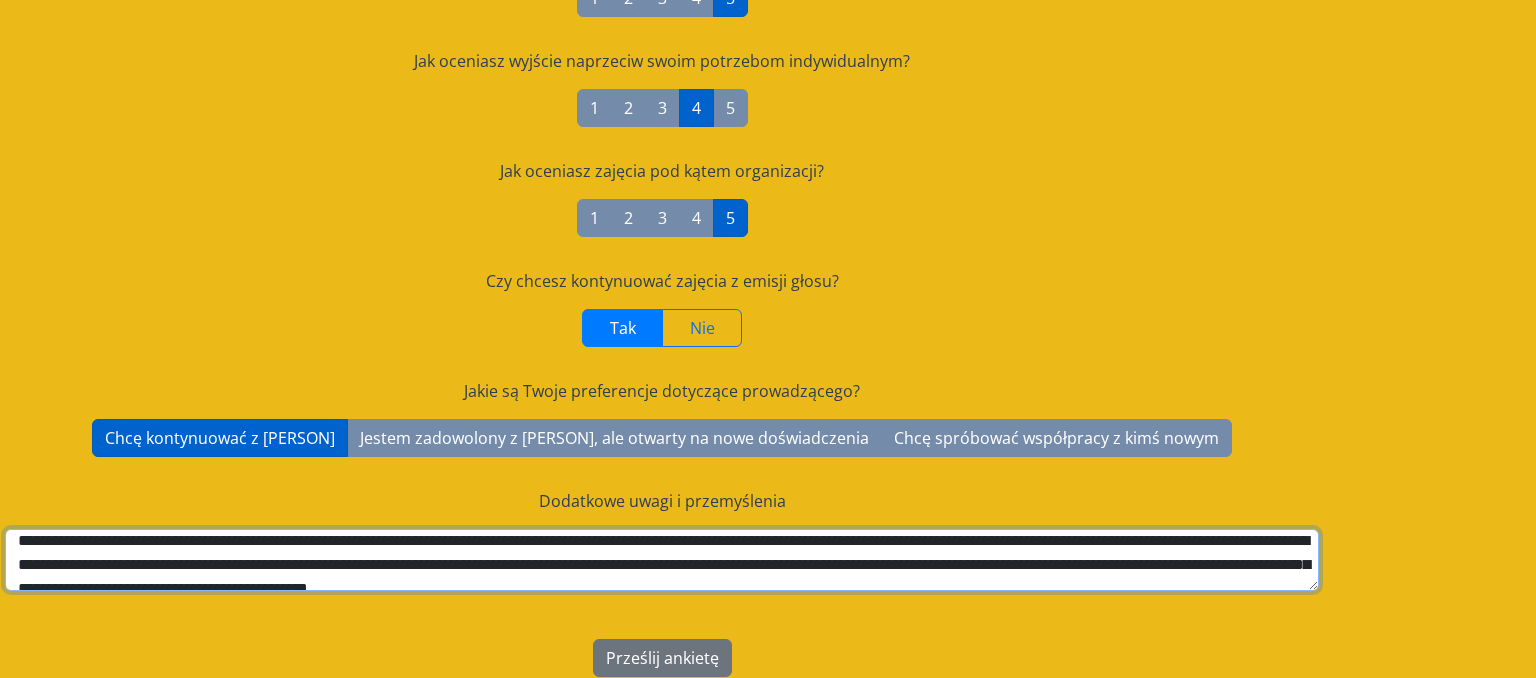 click on "**********" at bounding box center [662, 560] 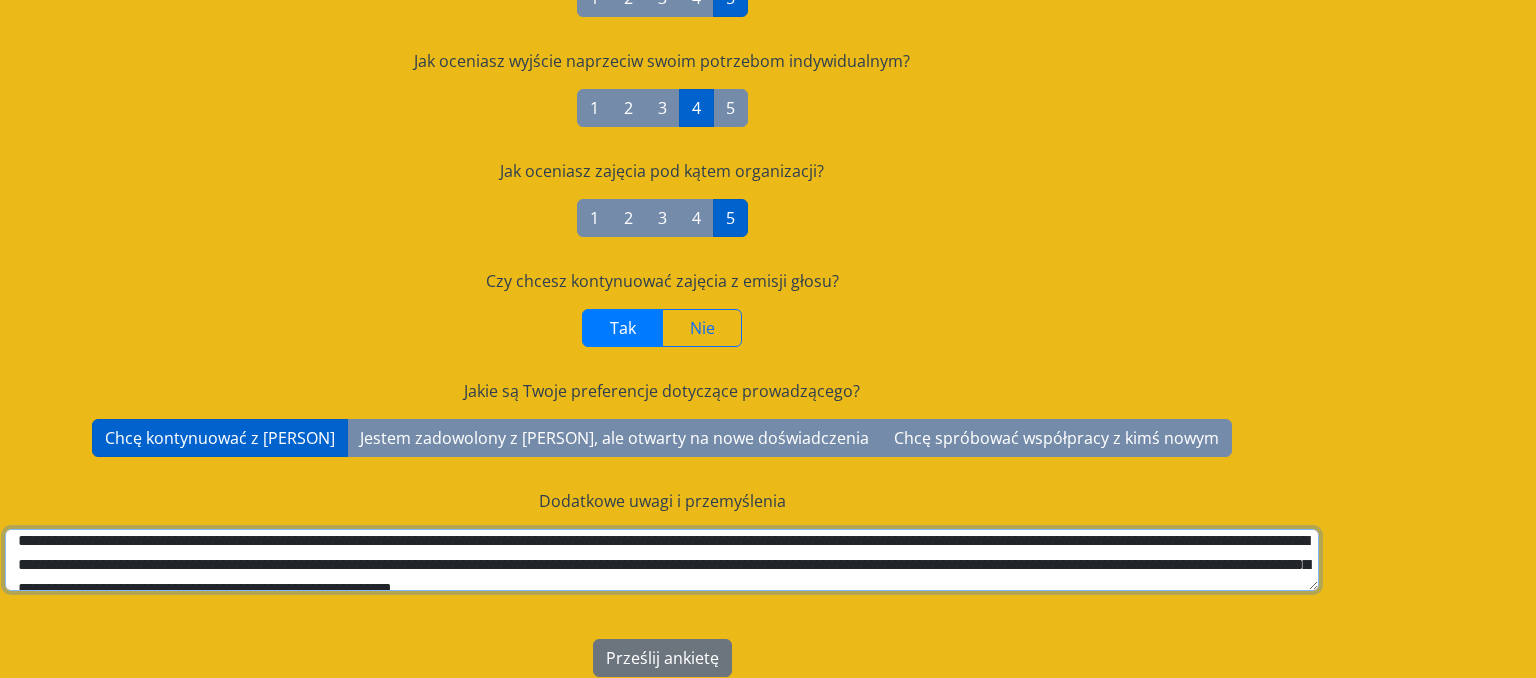 click on "**********" at bounding box center [662, 560] 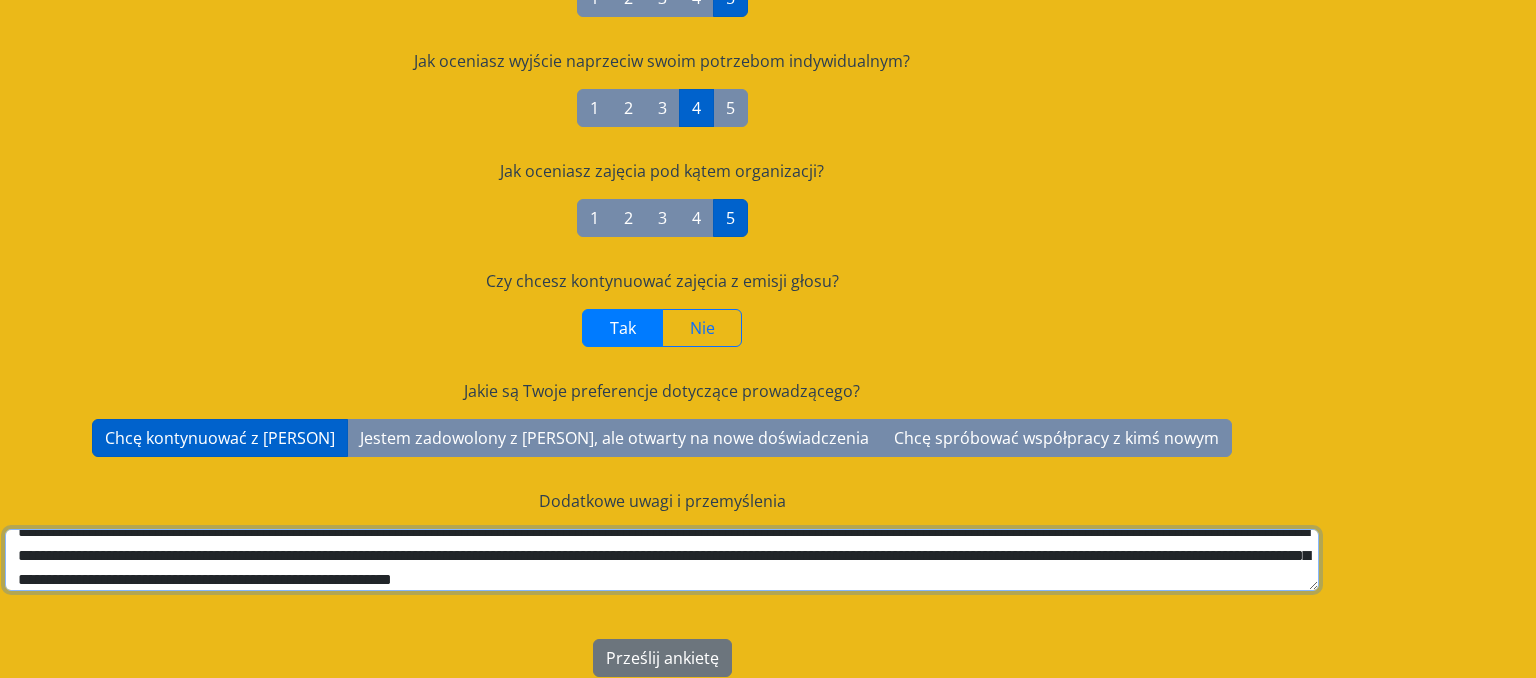 click on "**********" at bounding box center [662, 560] 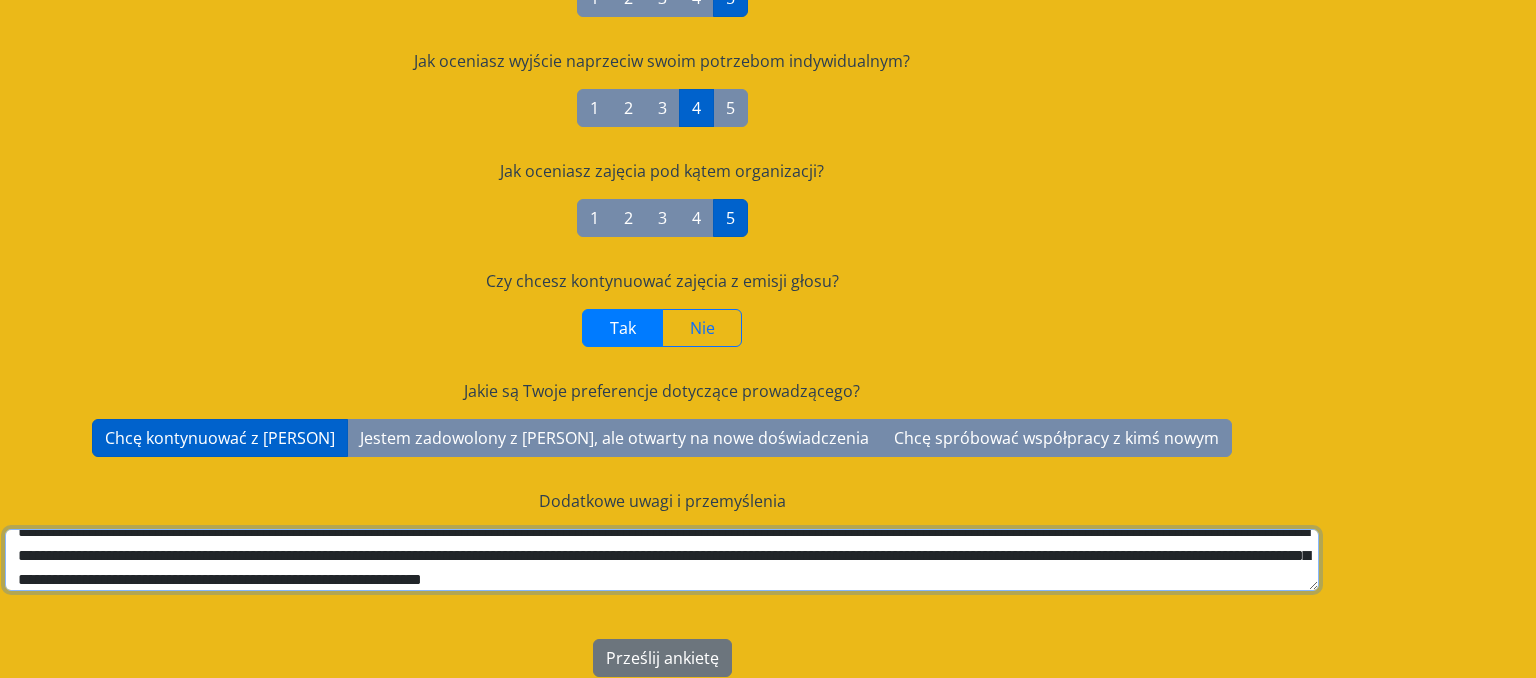 click on "**********" at bounding box center (662, 560) 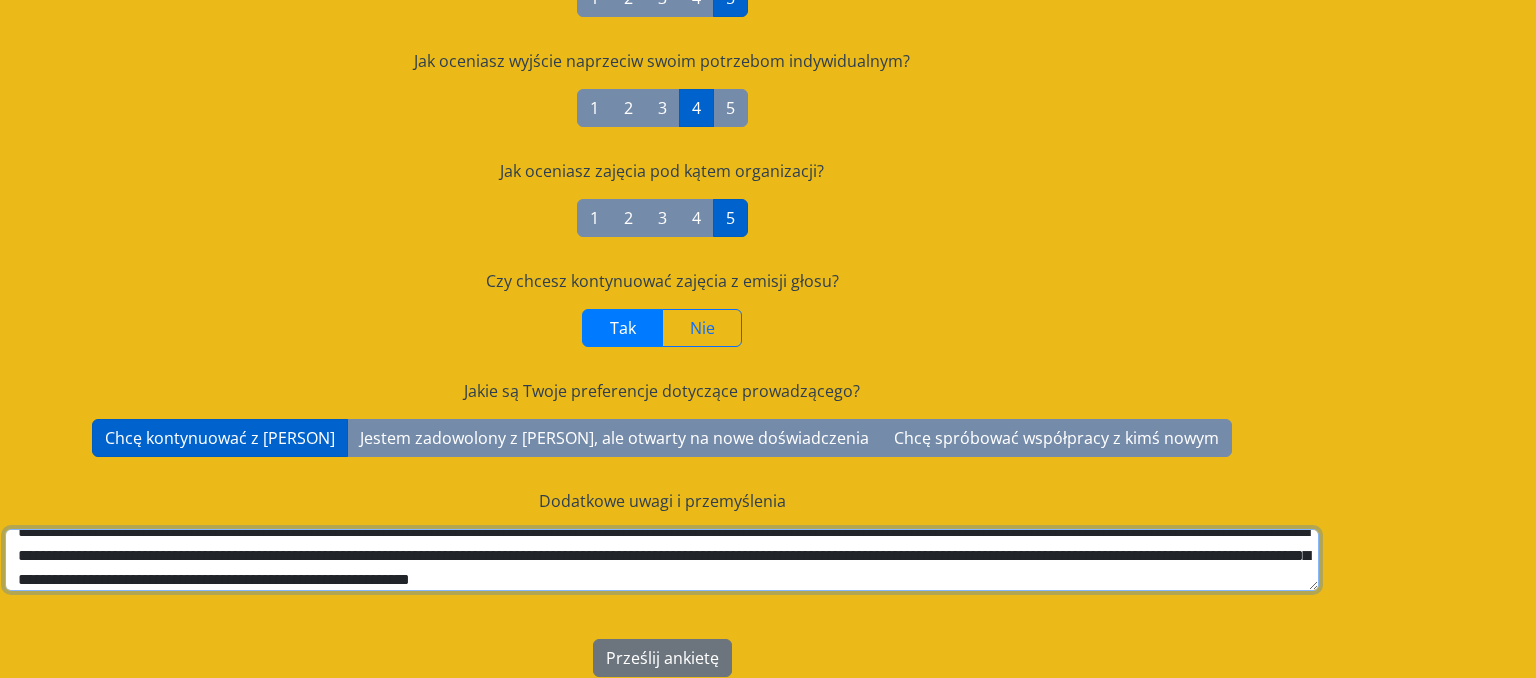 click on "**********" at bounding box center (662, 560) 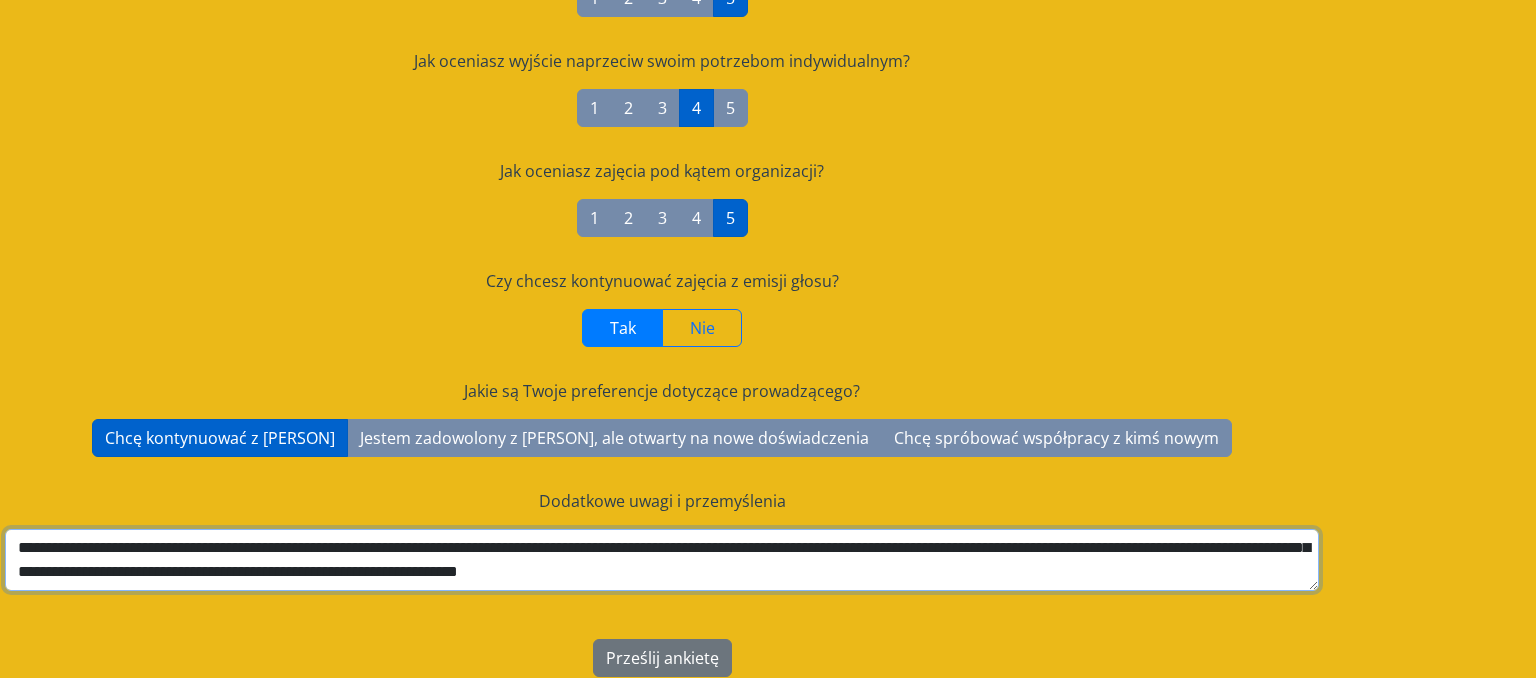 scroll, scrollTop: 7, scrollLeft: 0, axis: vertical 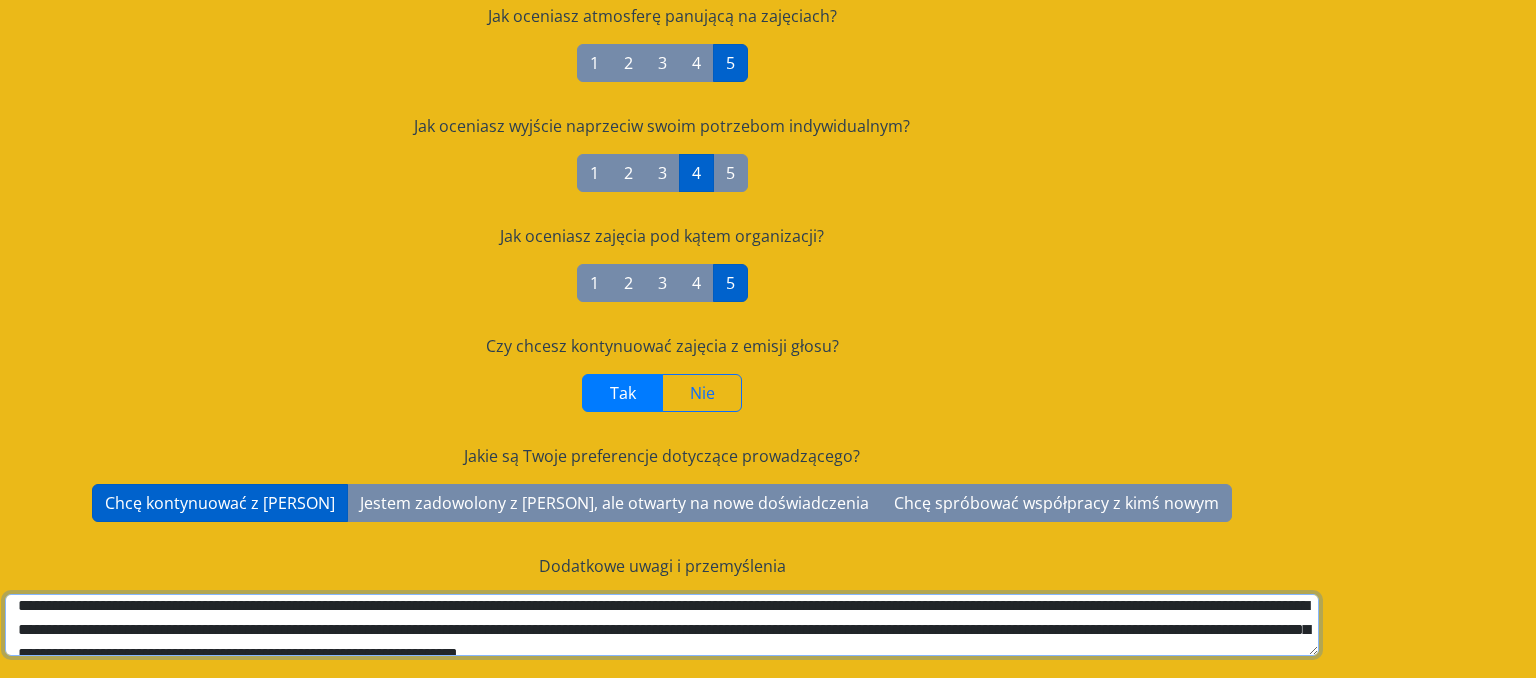 click on "**********" at bounding box center [662, 625] 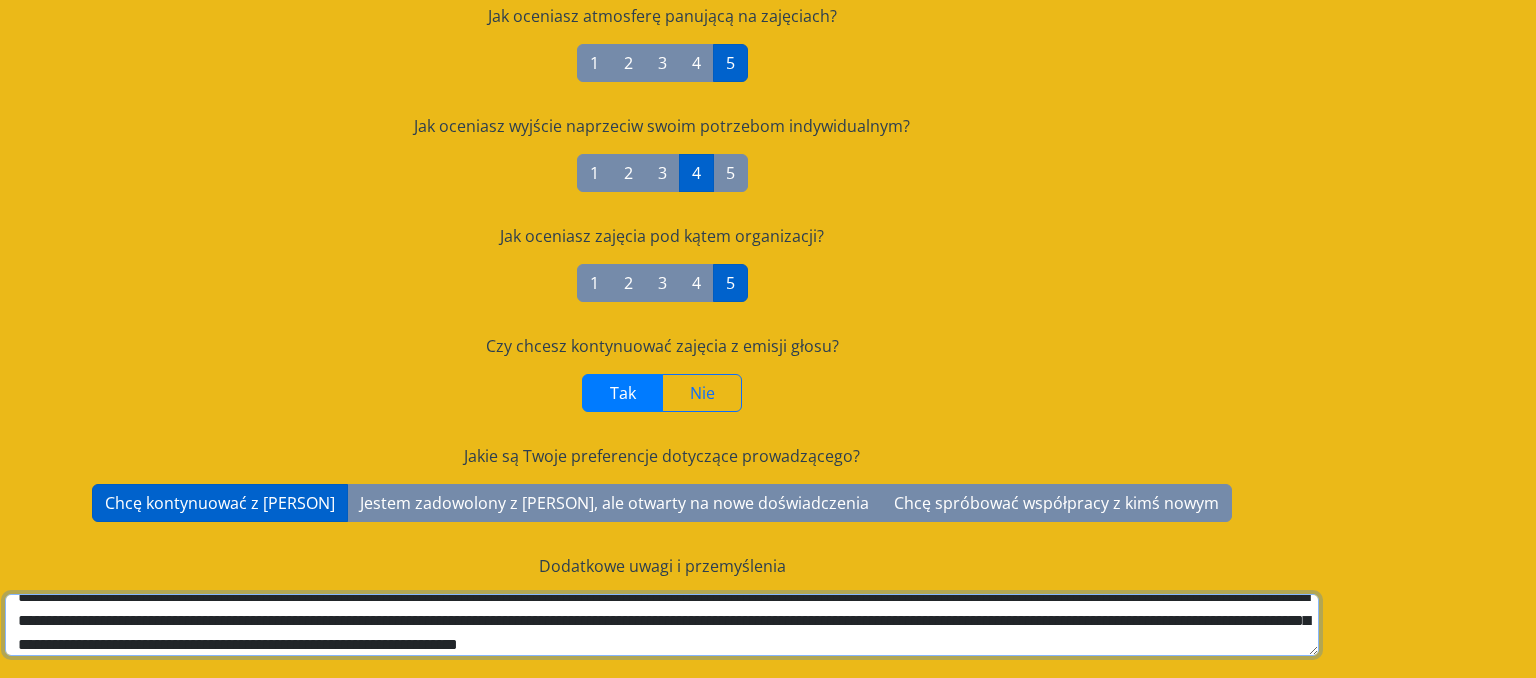 scroll, scrollTop: 40, scrollLeft: 0, axis: vertical 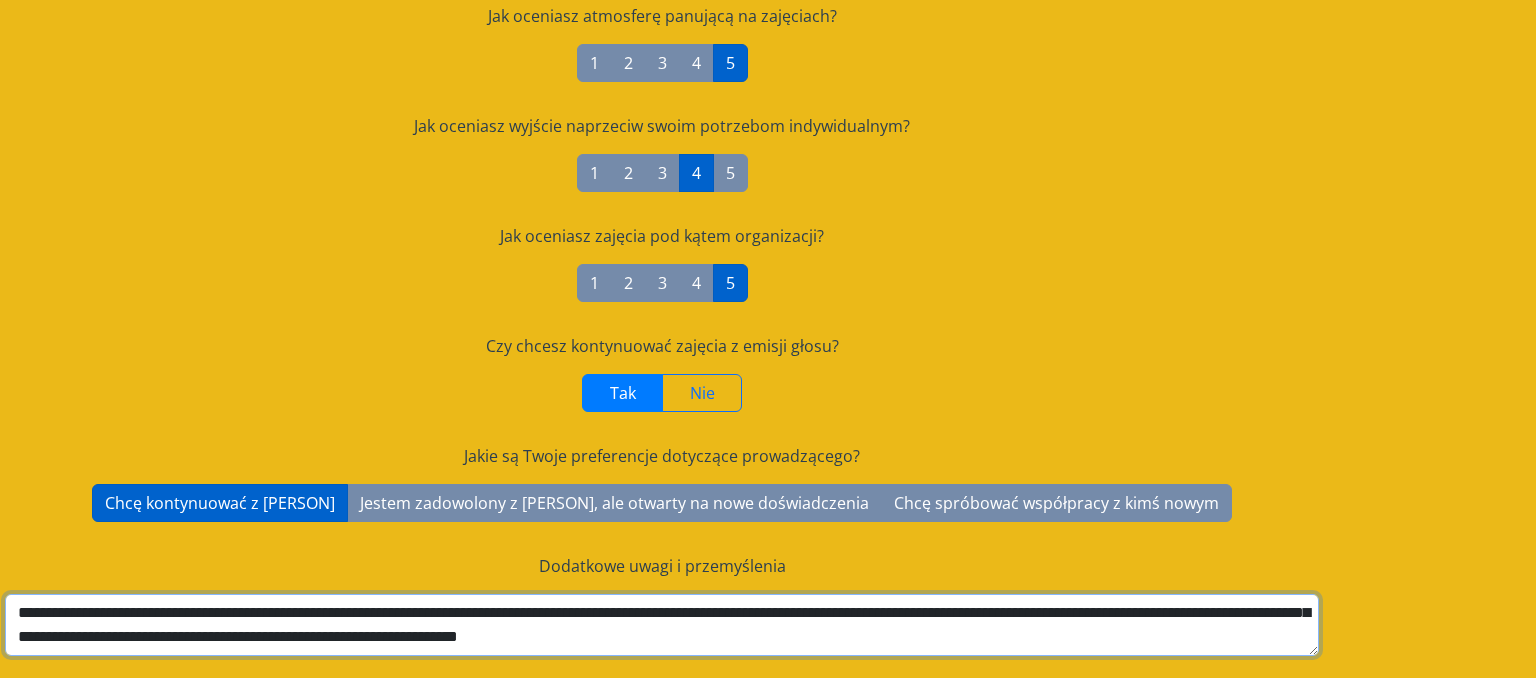 click on "**********" at bounding box center [662, 625] 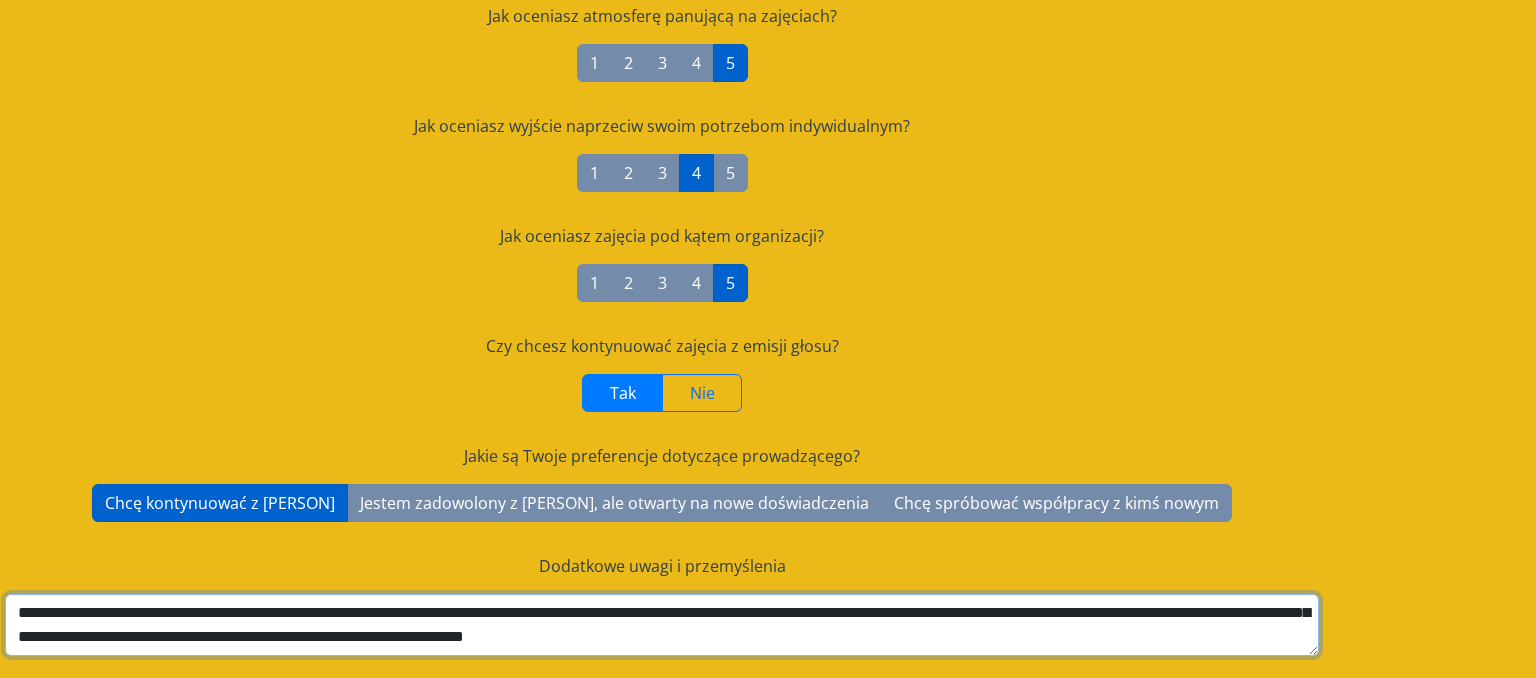 click on "**********" at bounding box center [662, 625] 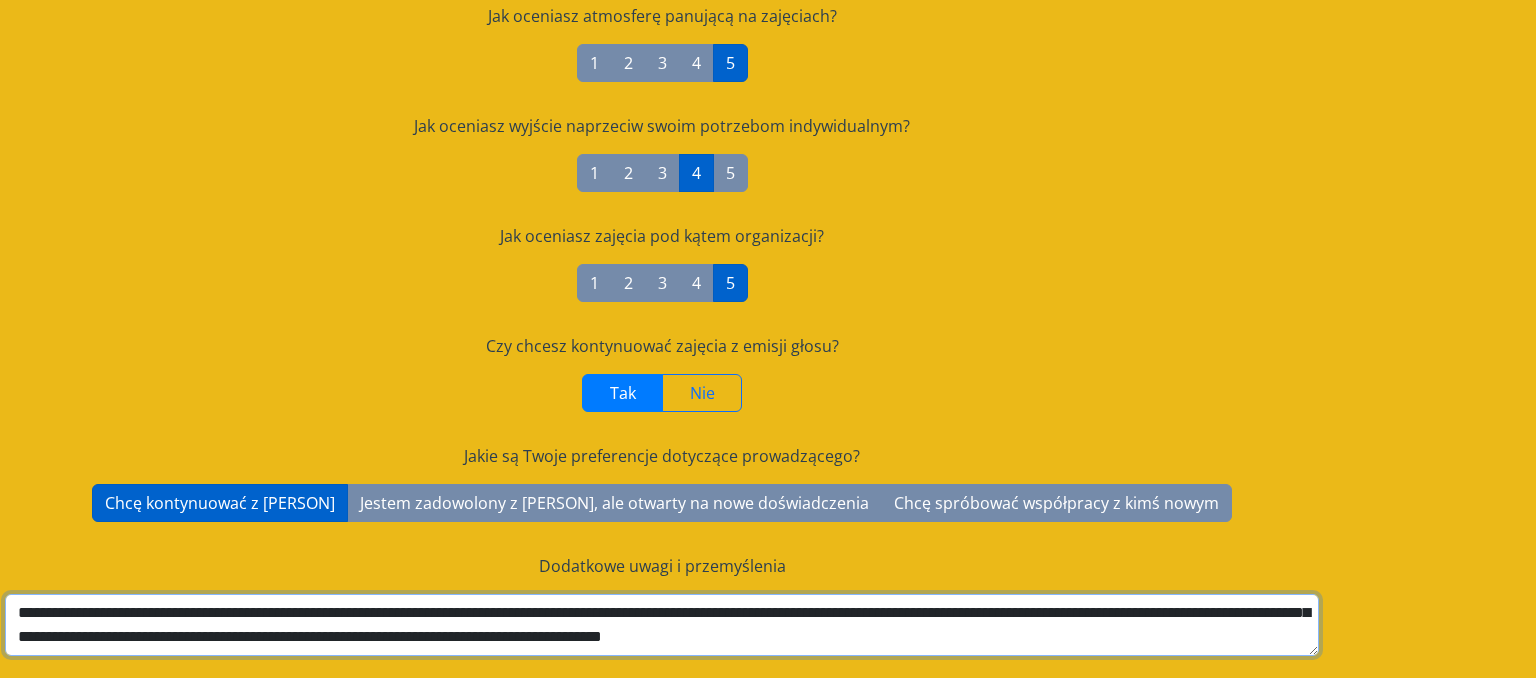 click on "**********" at bounding box center [662, 625] 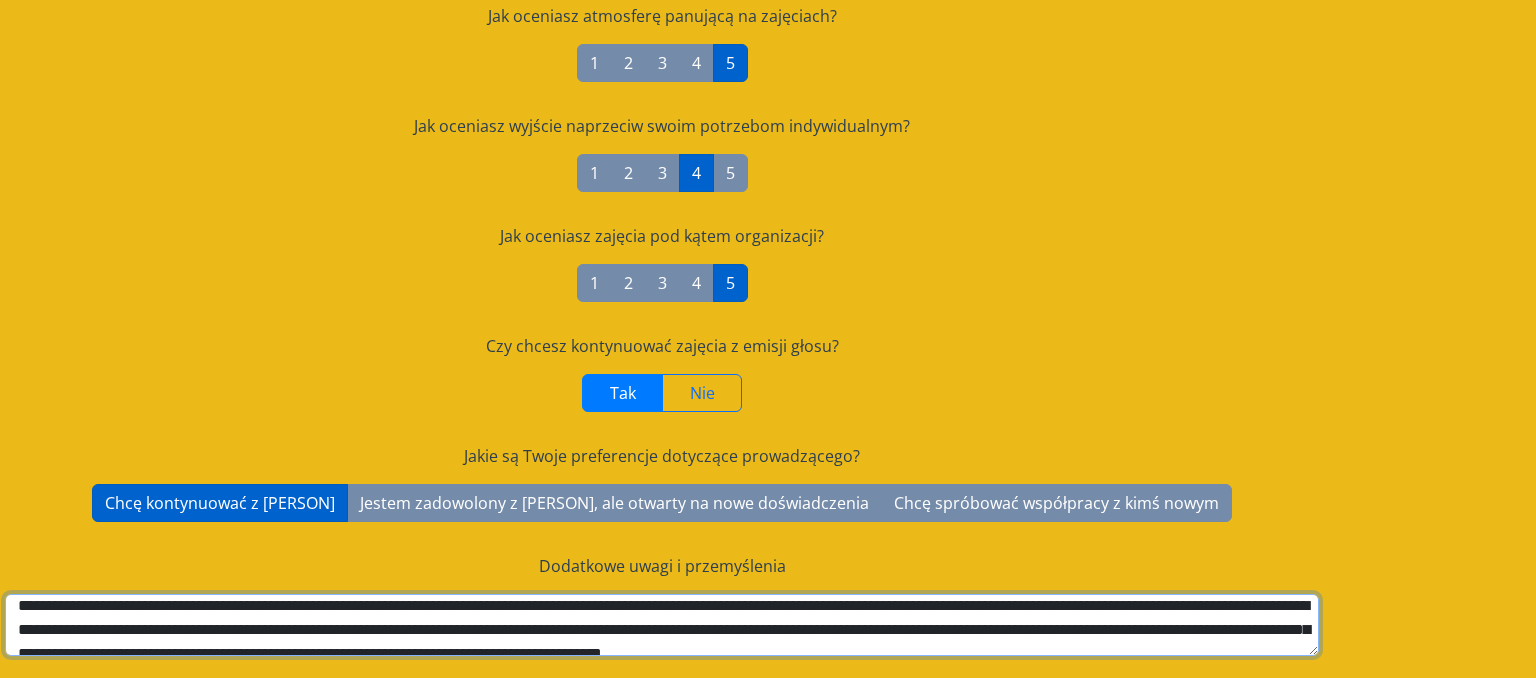 scroll, scrollTop: 16, scrollLeft: 0, axis: vertical 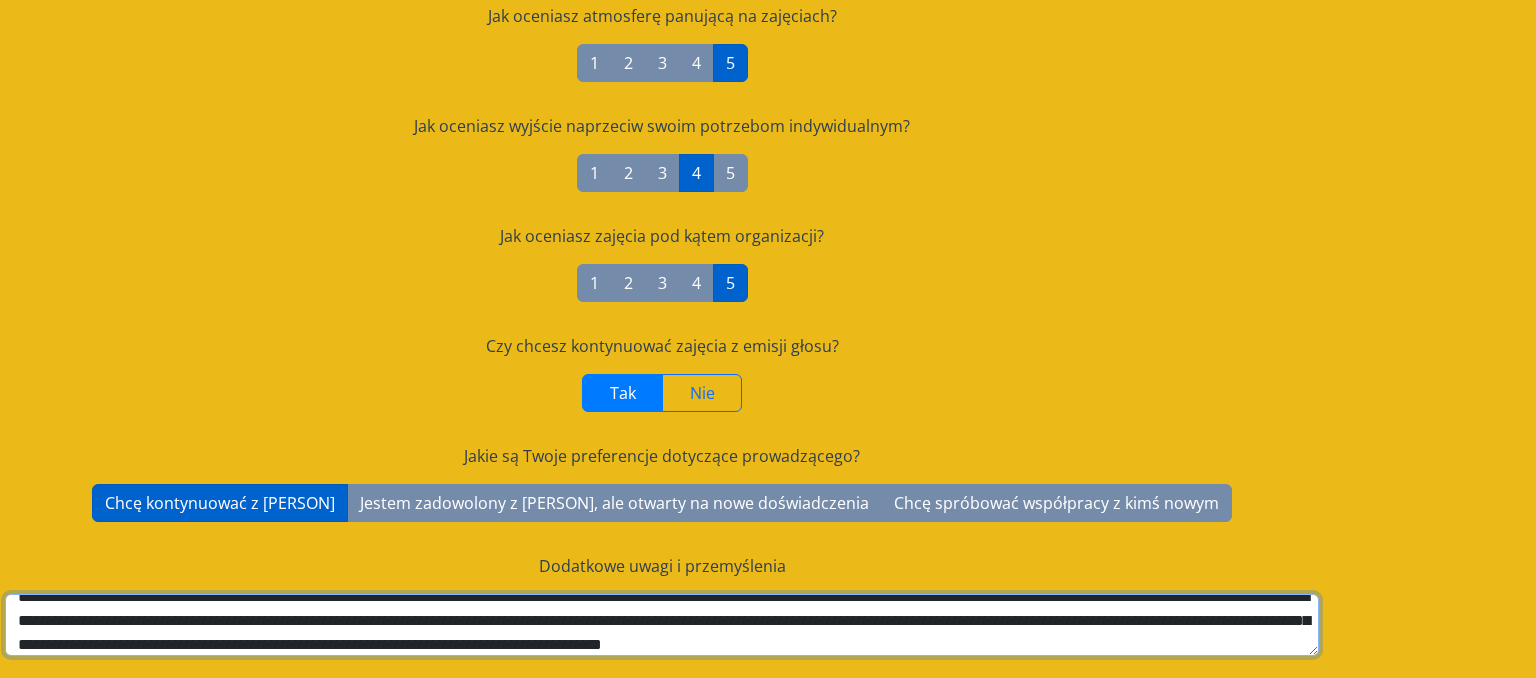 click on "**********" at bounding box center (662, 625) 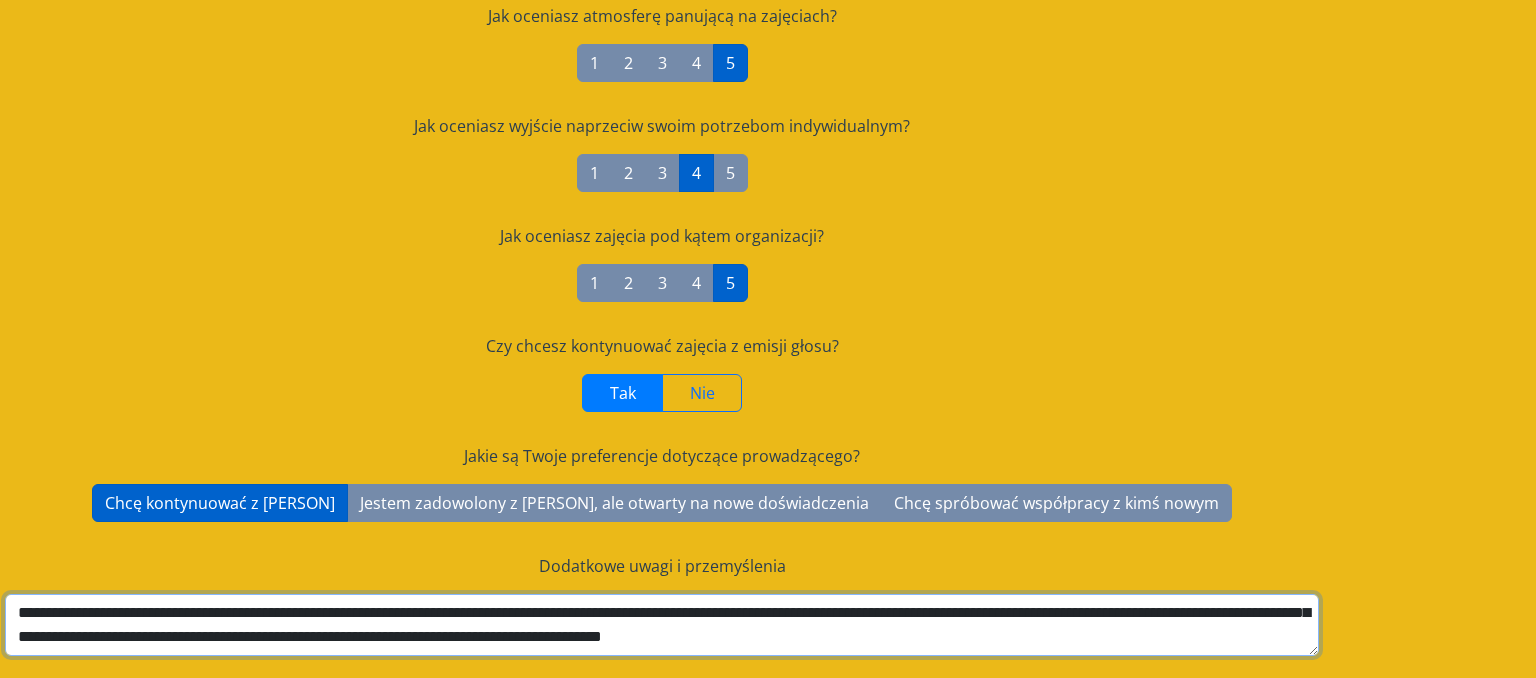 drag, startPoint x: 638, startPoint y: 648, endPoint x: 206, endPoint y: 620, distance: 432.90646 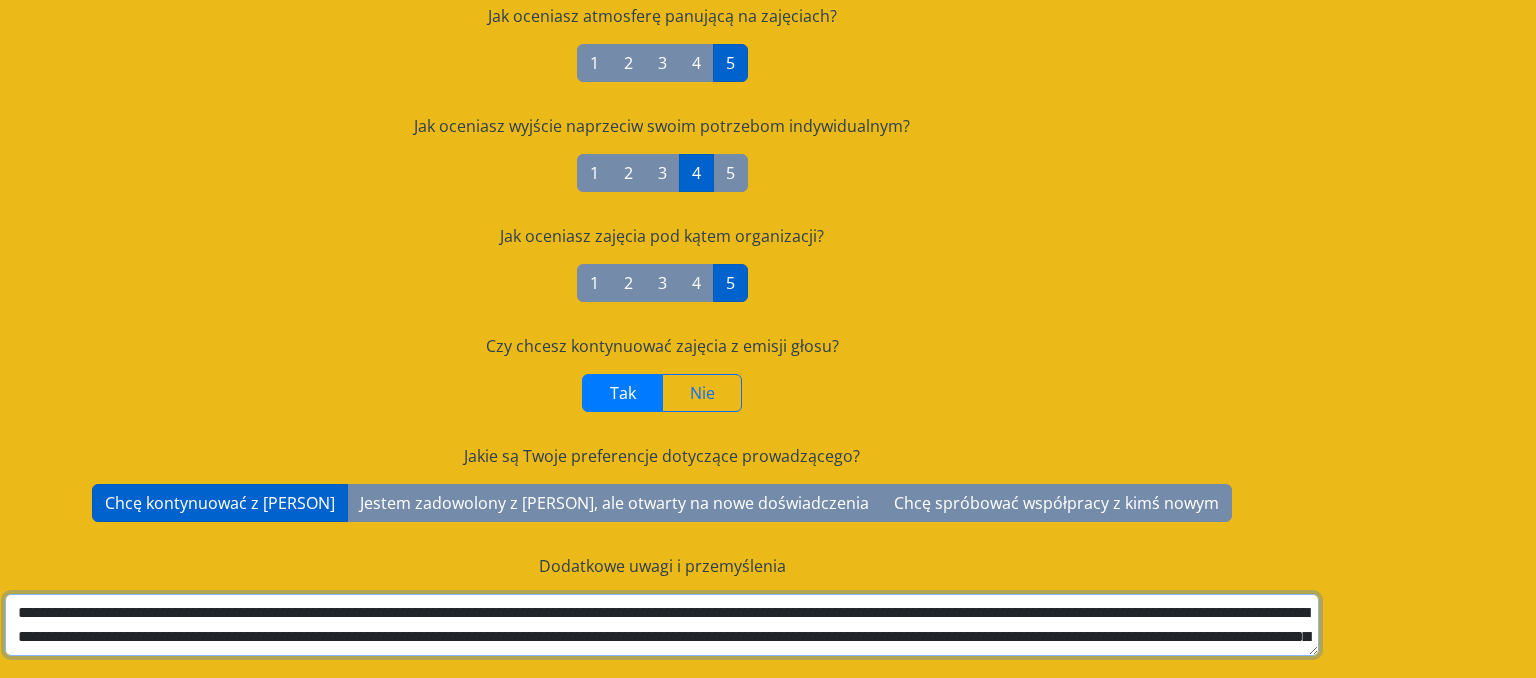drag, startPoint x: 152, startPoint y: 608, endPoint x: 477, endPoint y: 624, distance: 325.39362 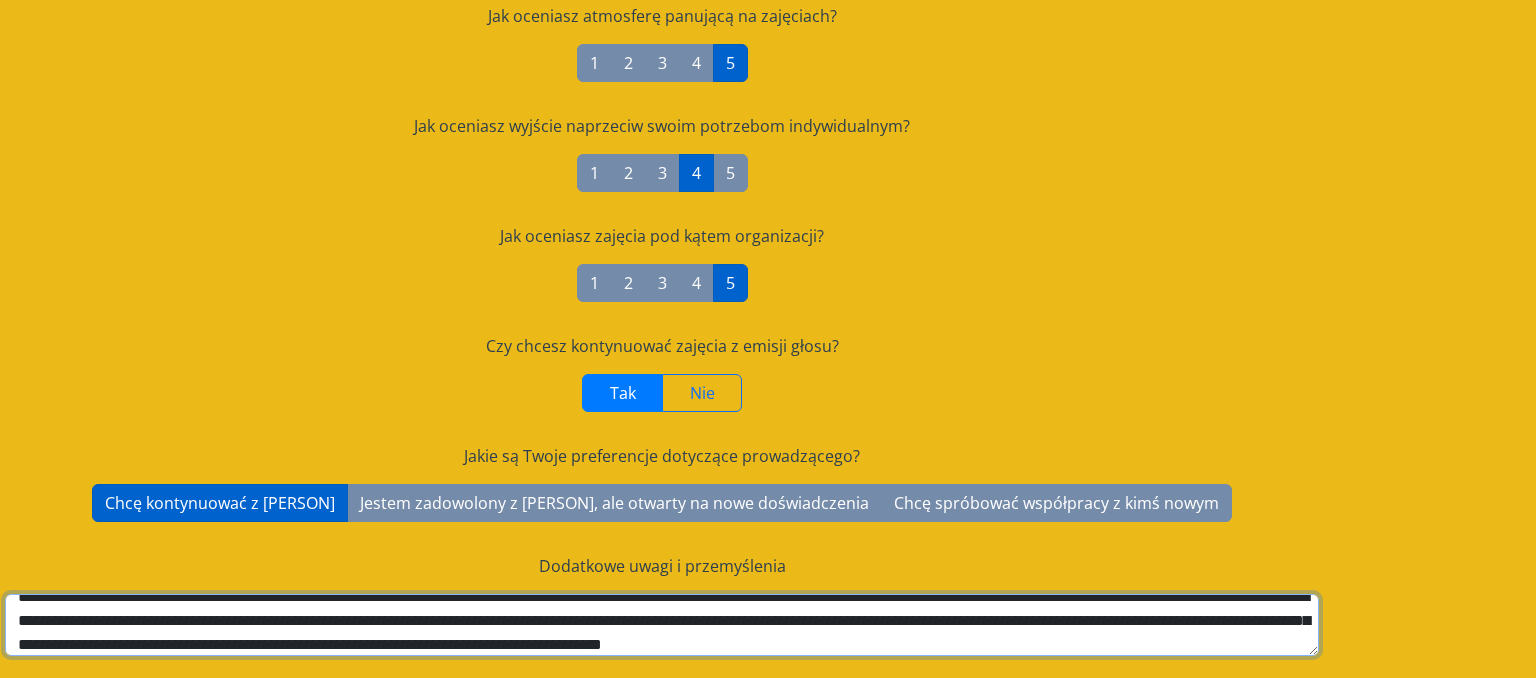 scroll, scrollTop: 40, scrollLeft: 0, axis: vertical 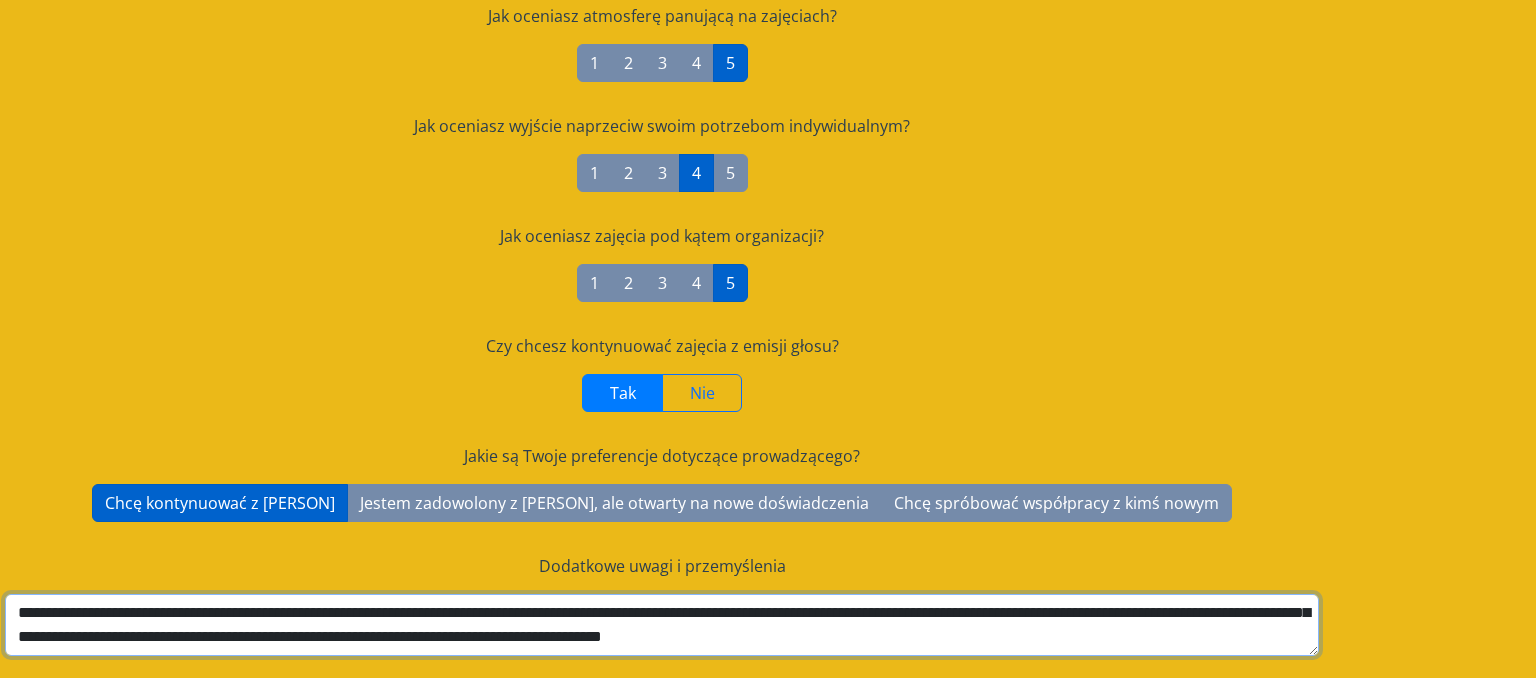 drag, startPoint x: 152, startPoint y: 619, endPoint x: 646, endPoint y: 625, distance: 494.03644 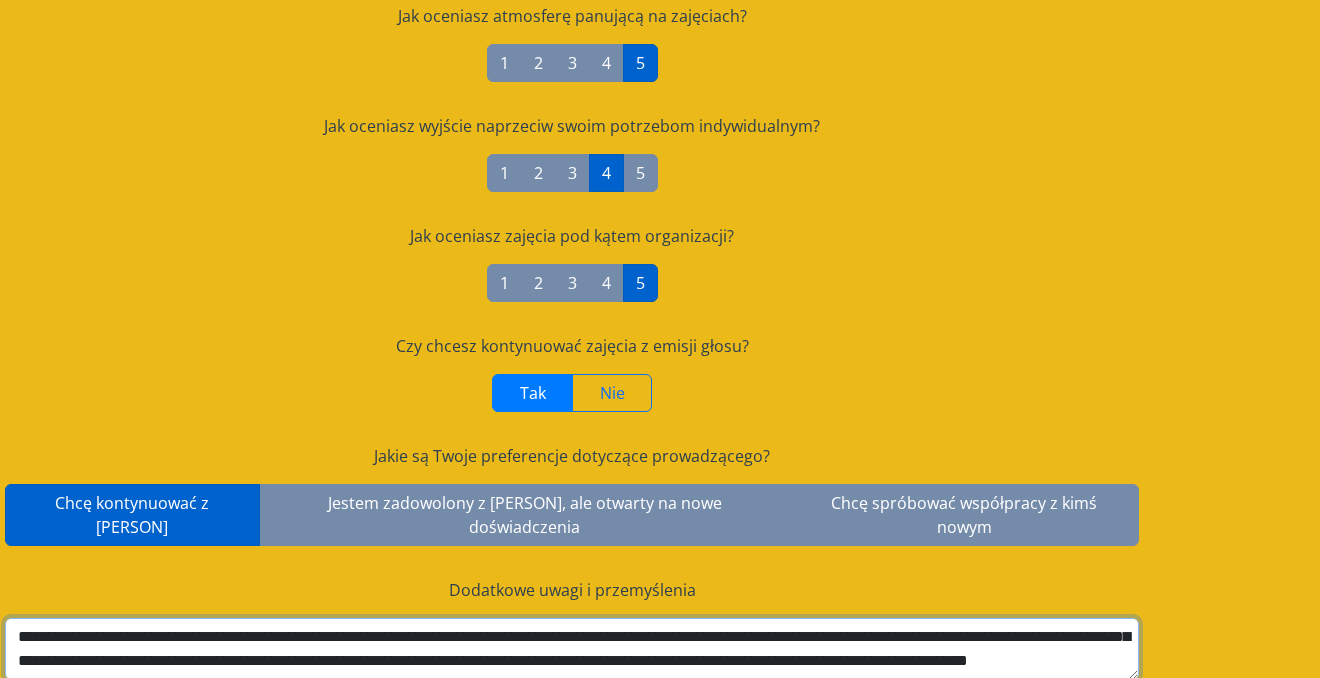 click on "**********" at bounding box center [572, 649] 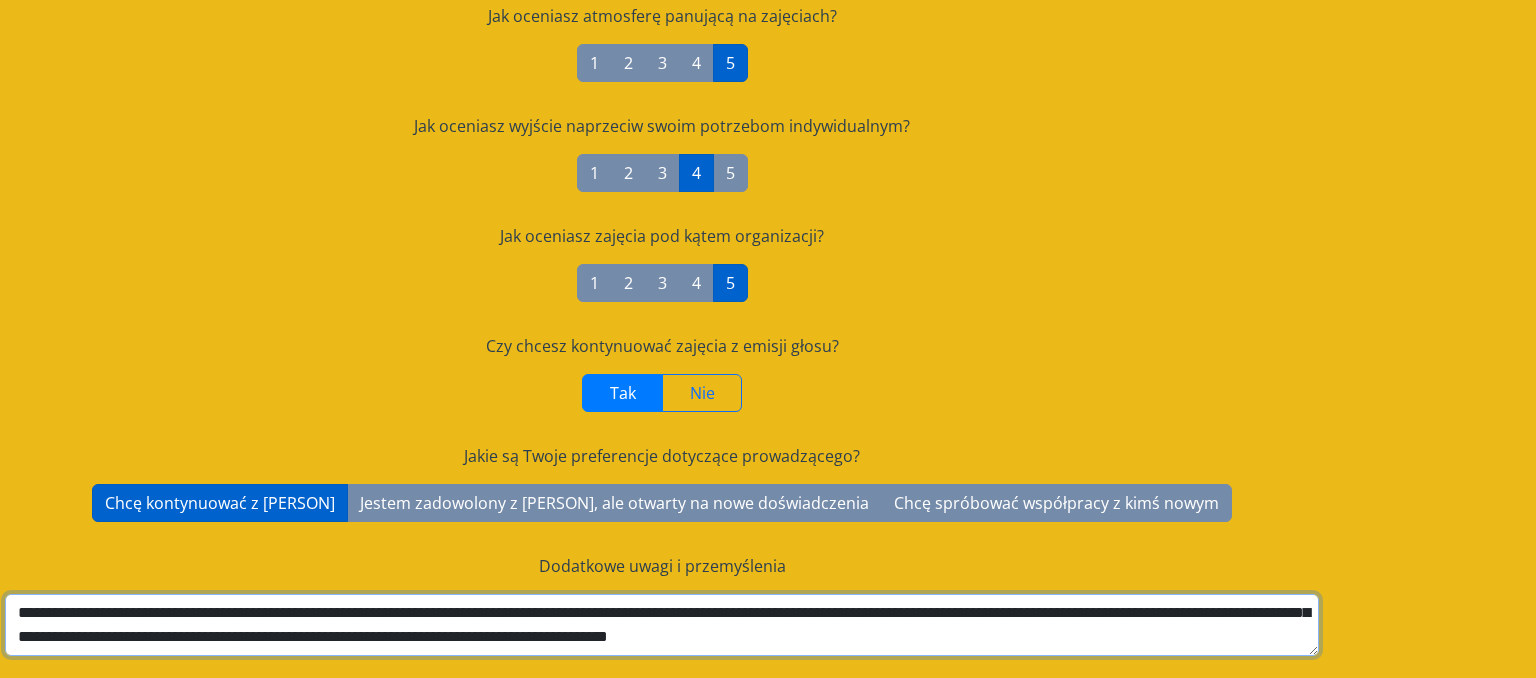 click on "**********" at bounding box center (662, 625) 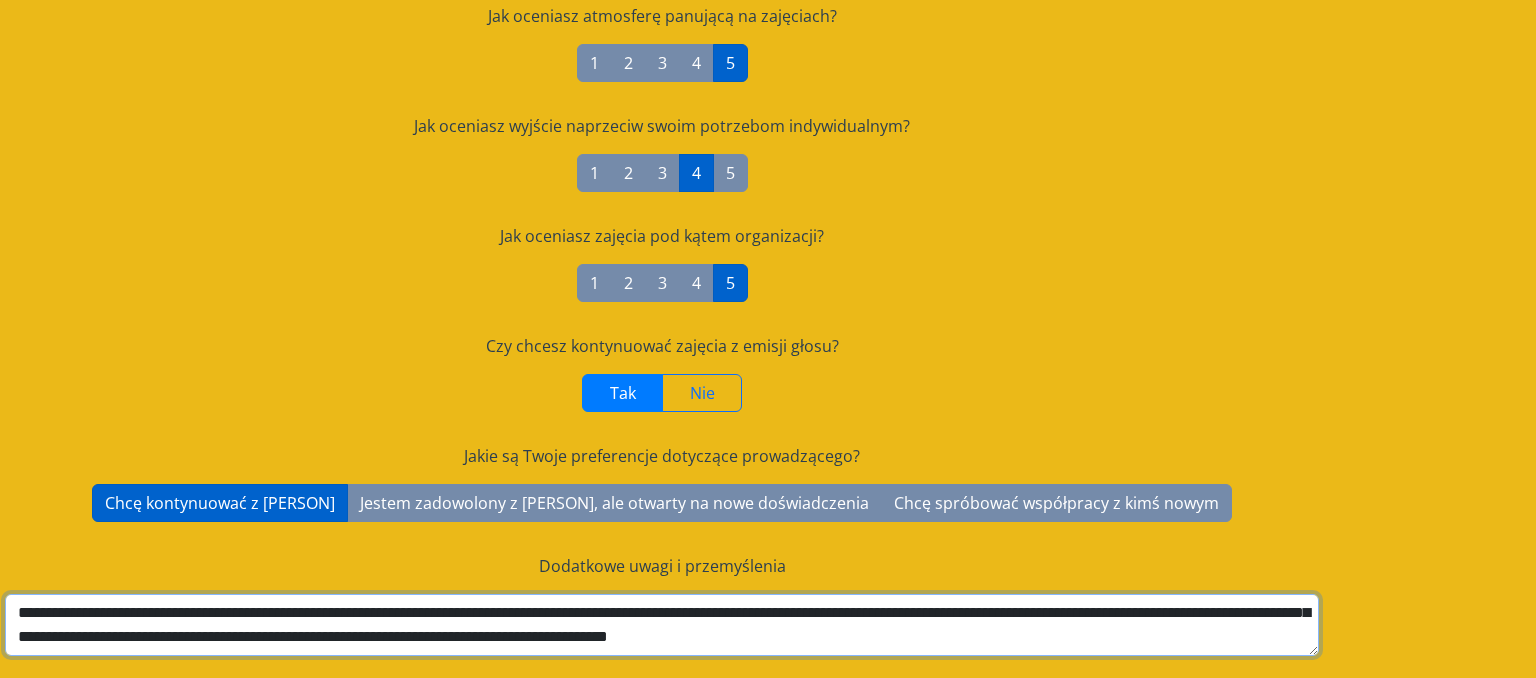 paste on "**********" 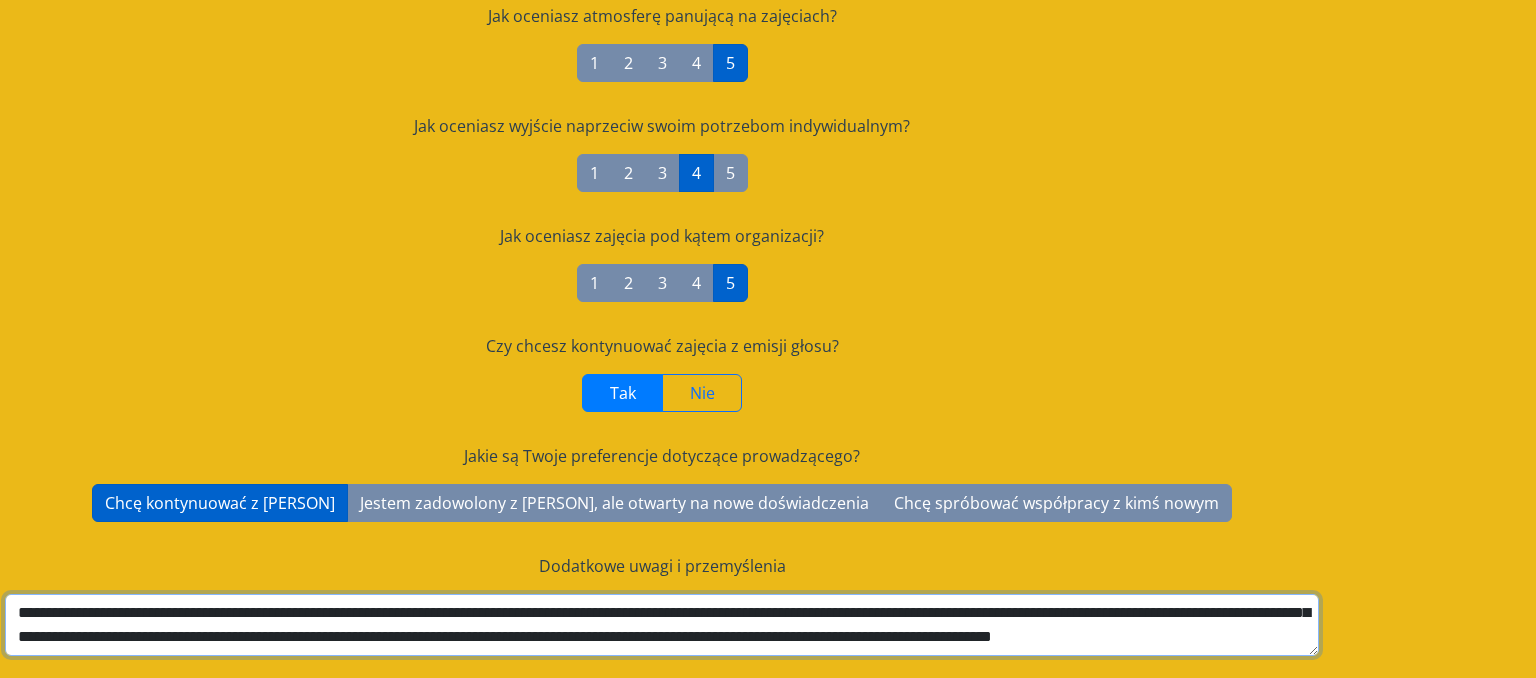 click on "**********" at bounding box center [662, 625] 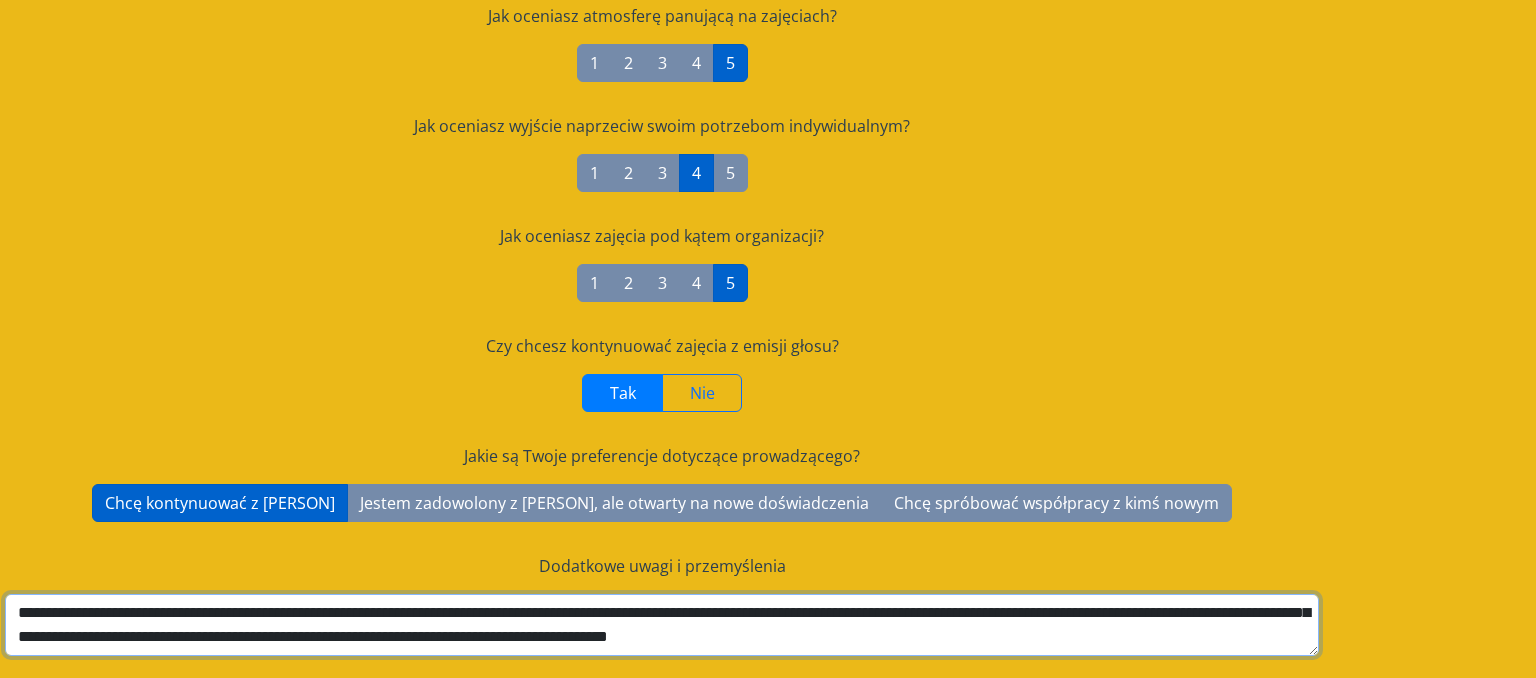 scroll, scrollTop: 7, scrollLeft: 0, axis: vertical 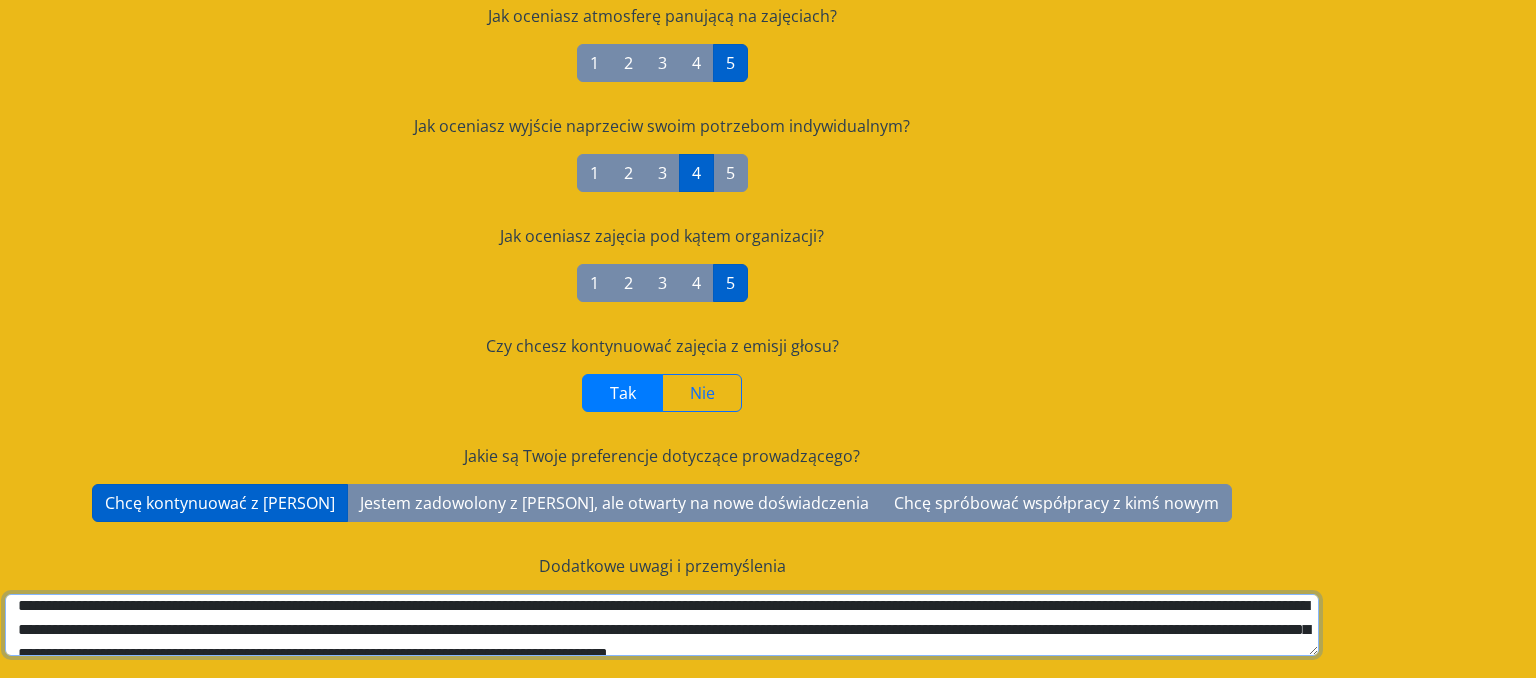 drag, startPoint x: 419, startPoint y: 625, endPoint x: 596, endPoint y: 624, distance: 177.00282 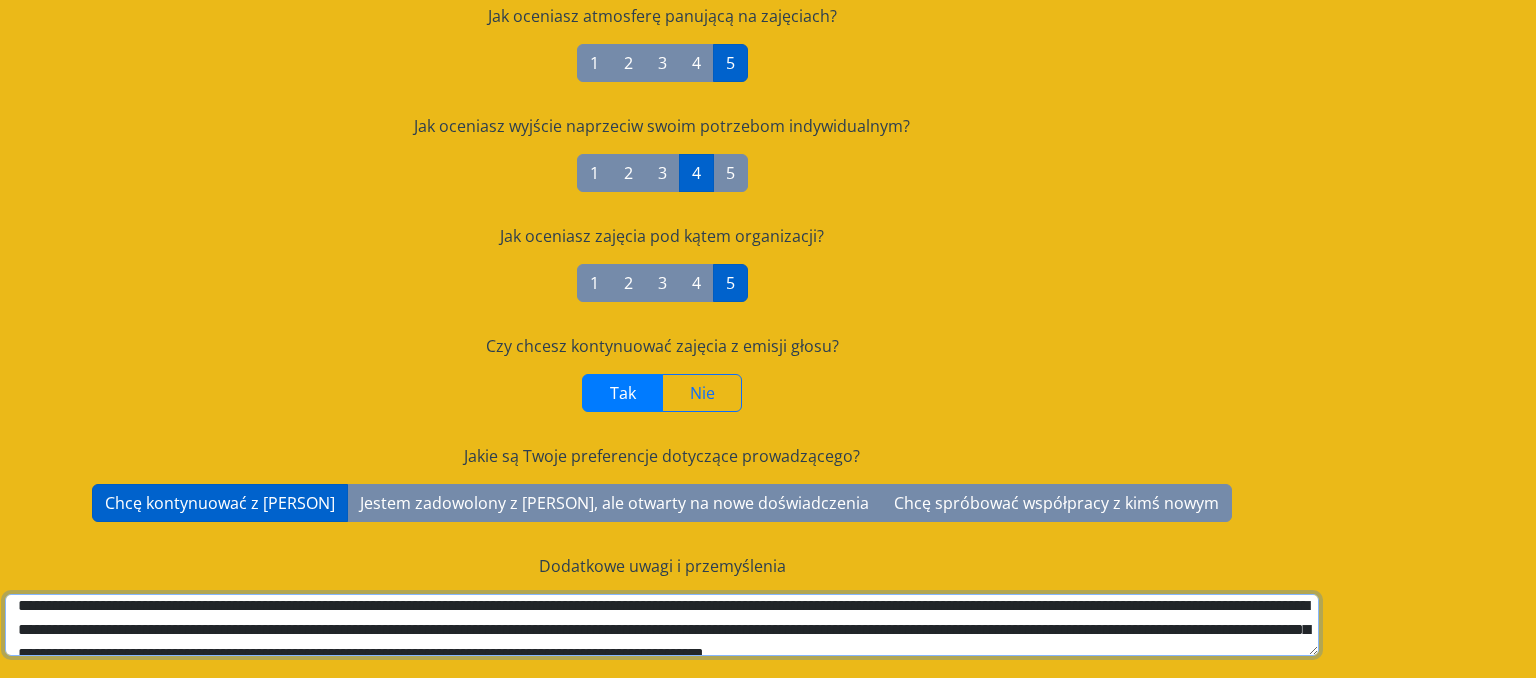 click on "**********" at bounding box center (662, 625) 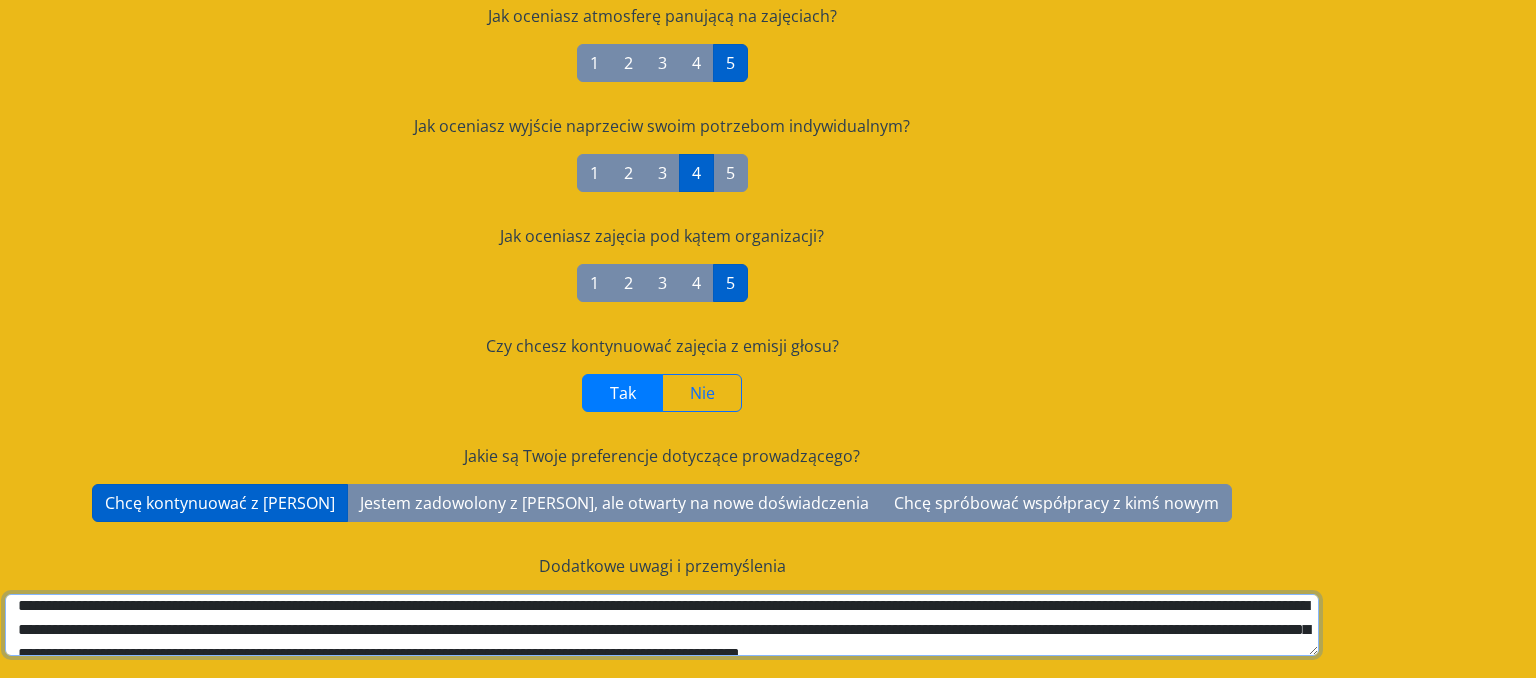 click on "**********" at bounding box center (662, 625) 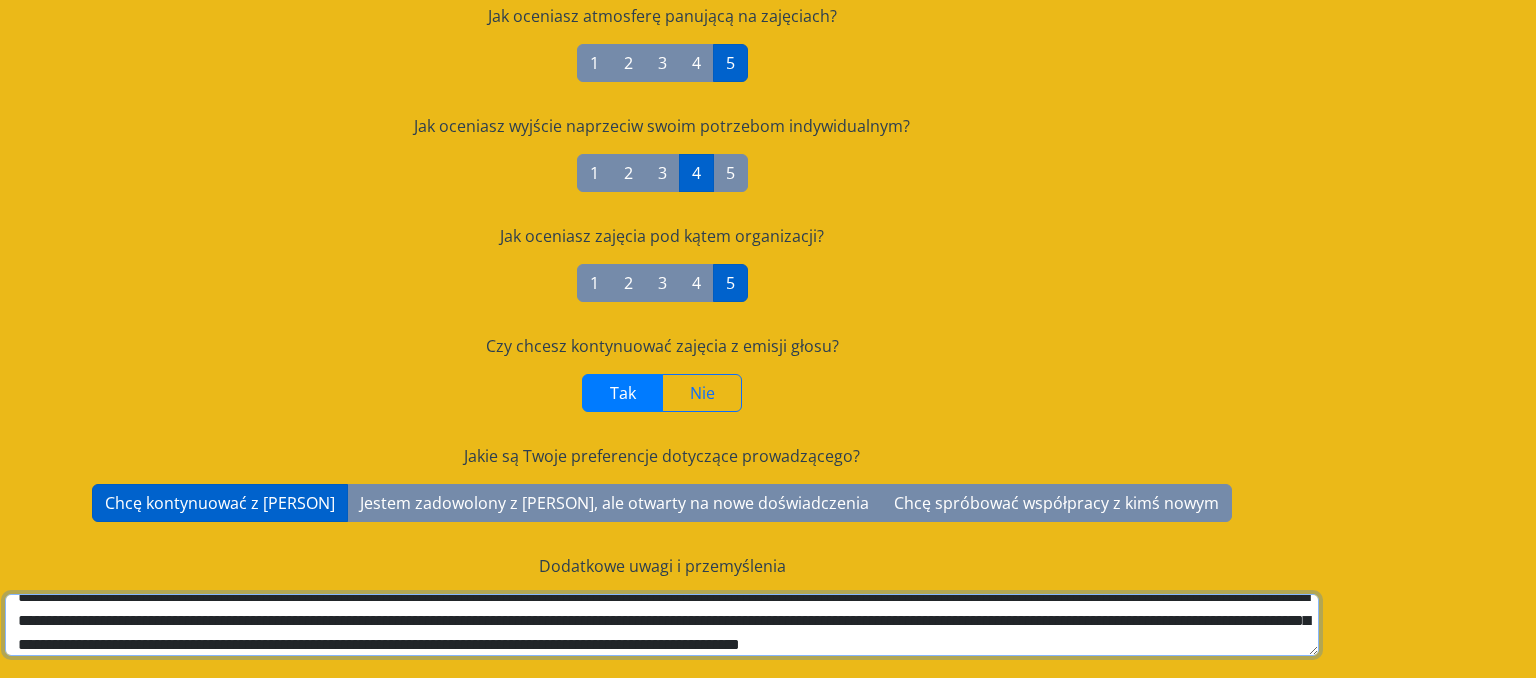 drag, startPoint x: 417, startPoint y: 620, endPoint x: 497, endPoint y: 622, distance: 80.024994 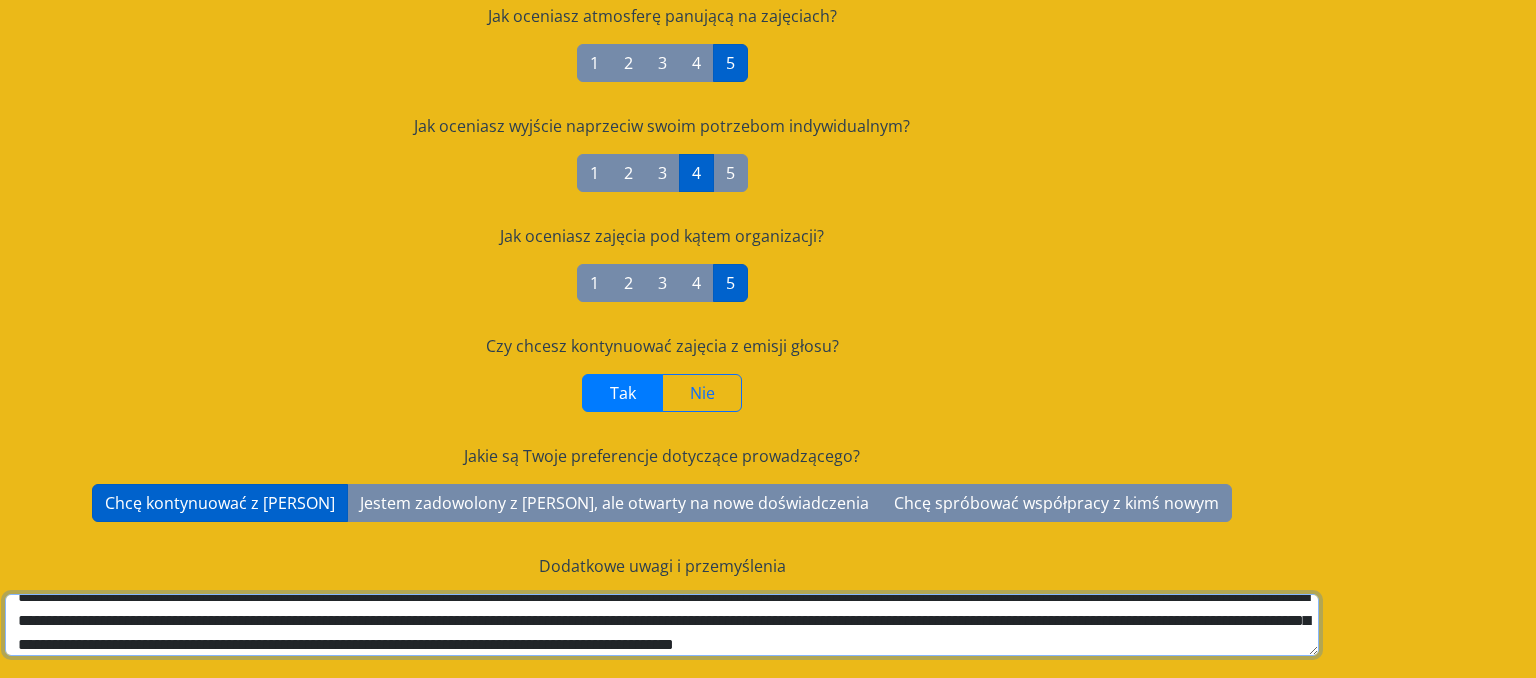 click on "**********" at bounding box center (662, 625) 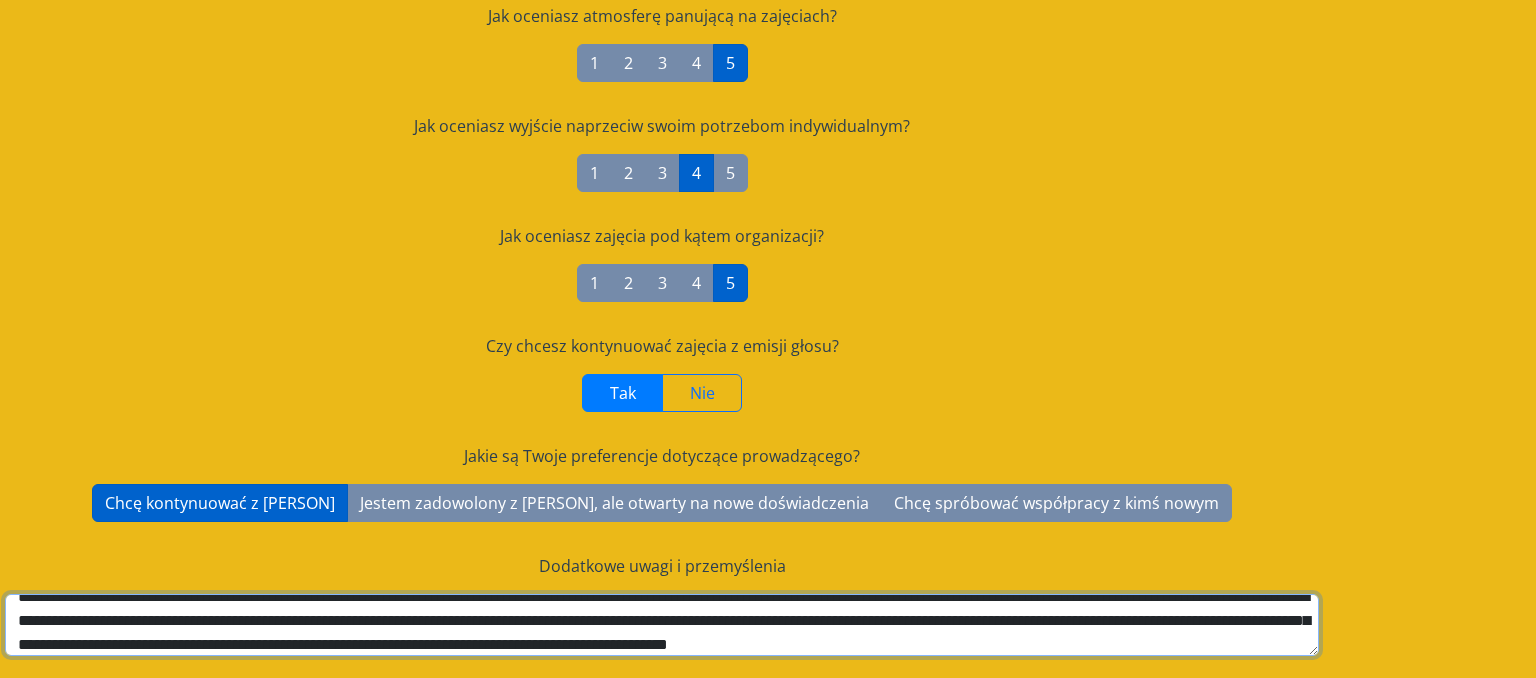click on "**********" at bounding box center (662, 625) 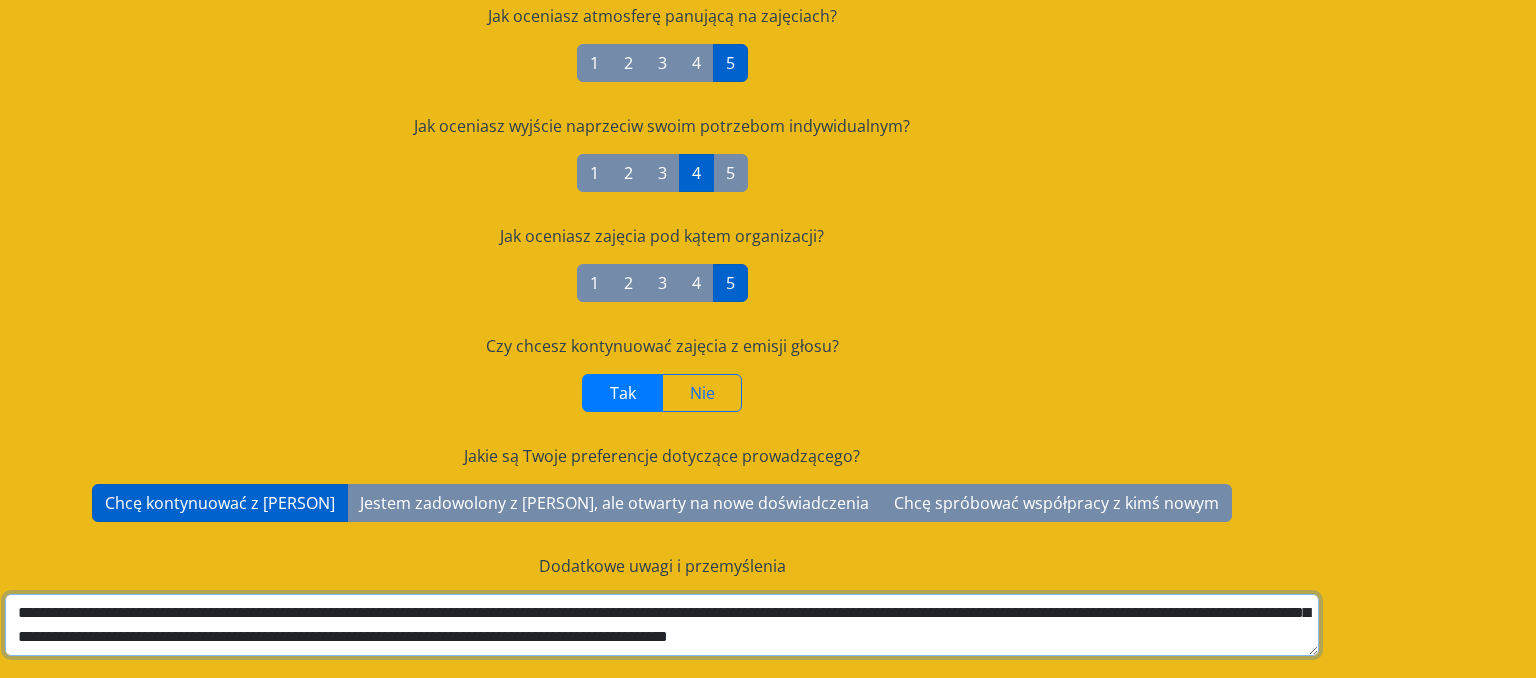 click on "**********" at bounding box center [662, 625] 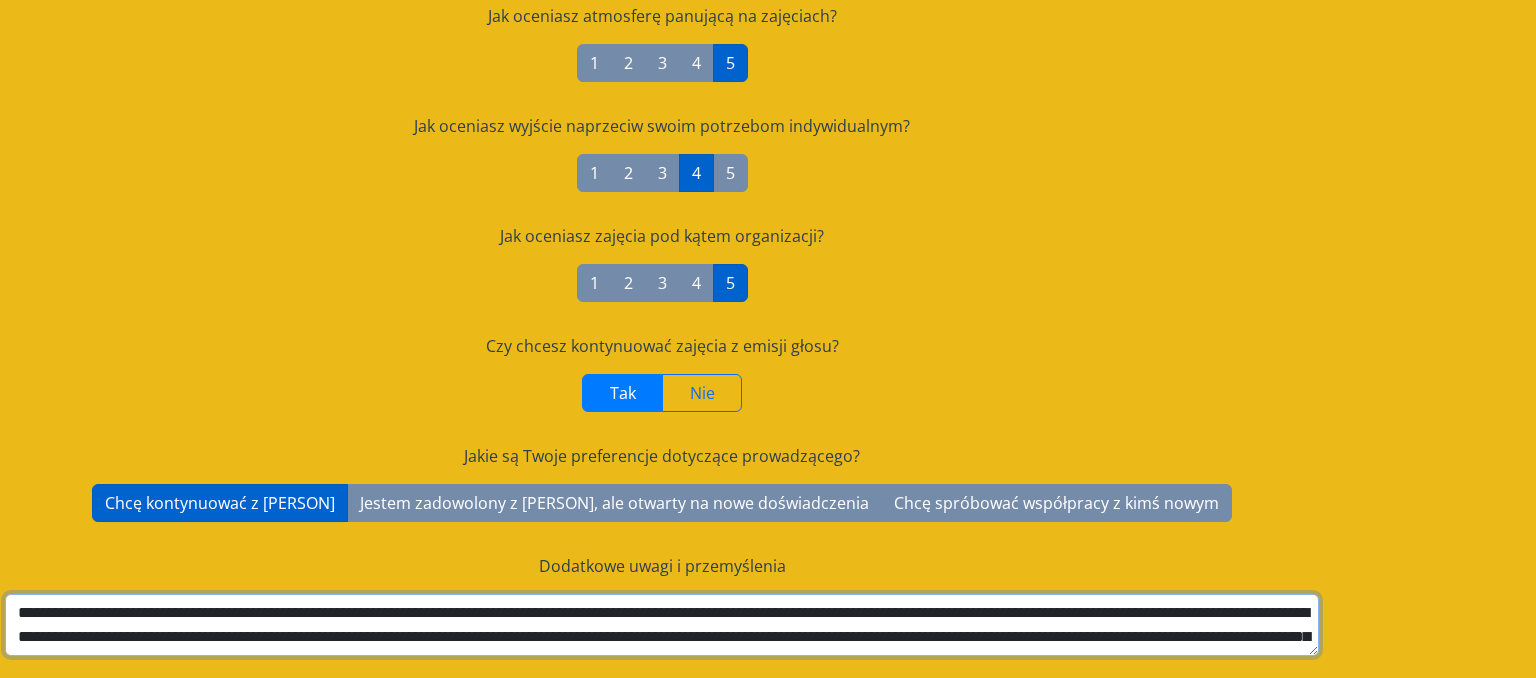 scroll, scrollTop: 48, scrollLeft: 0, axis: vertical 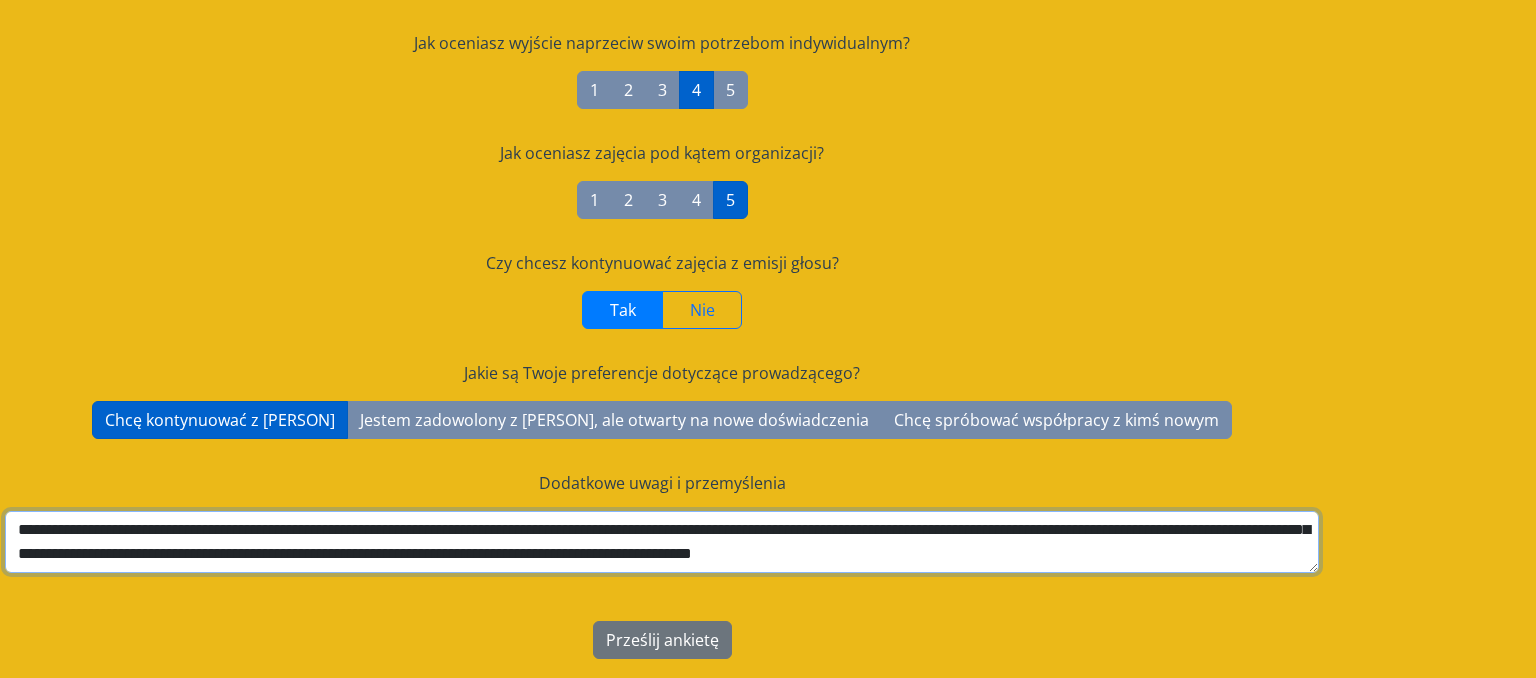 drag, startPoint x: 1297, startPoint y: 600, endPoint x: 974, endPoint y: 722, distance: 345.27237 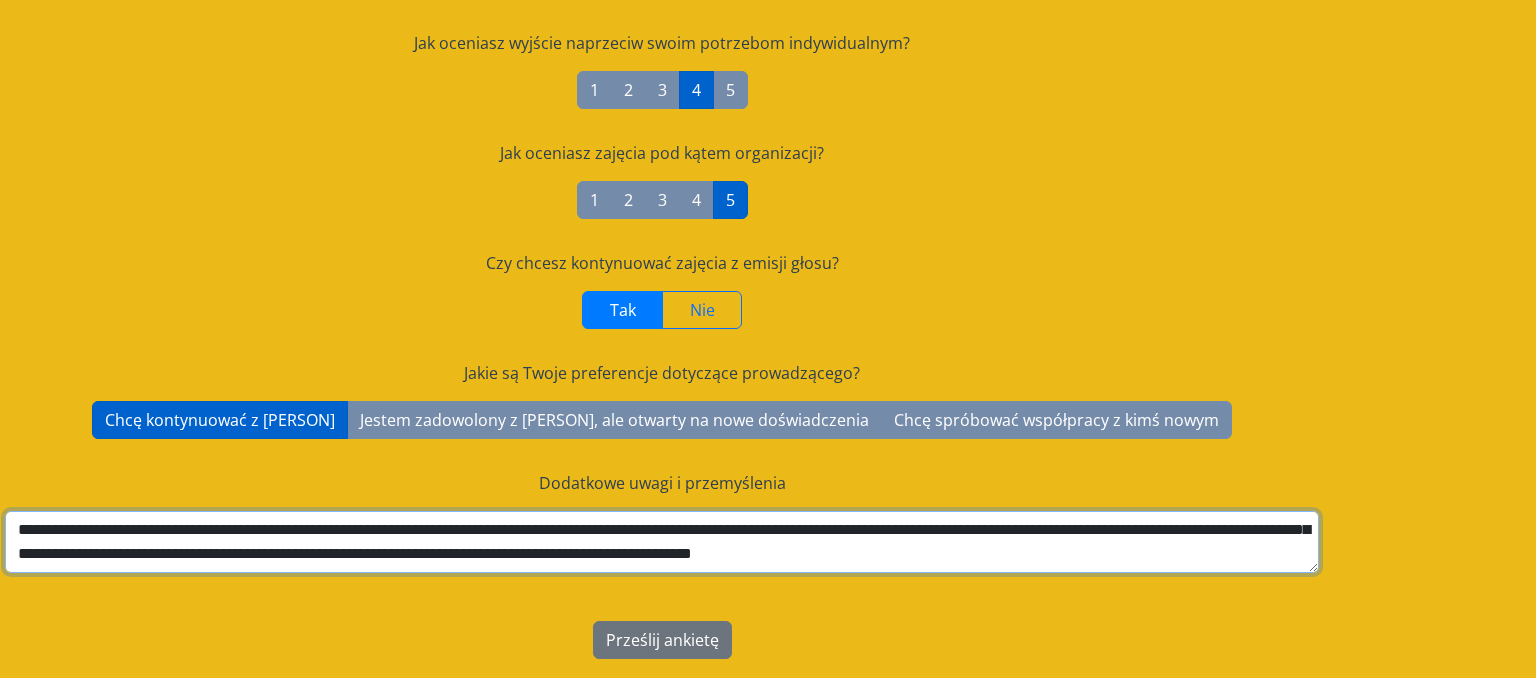click on "**********" at bounding box center [662, 542] 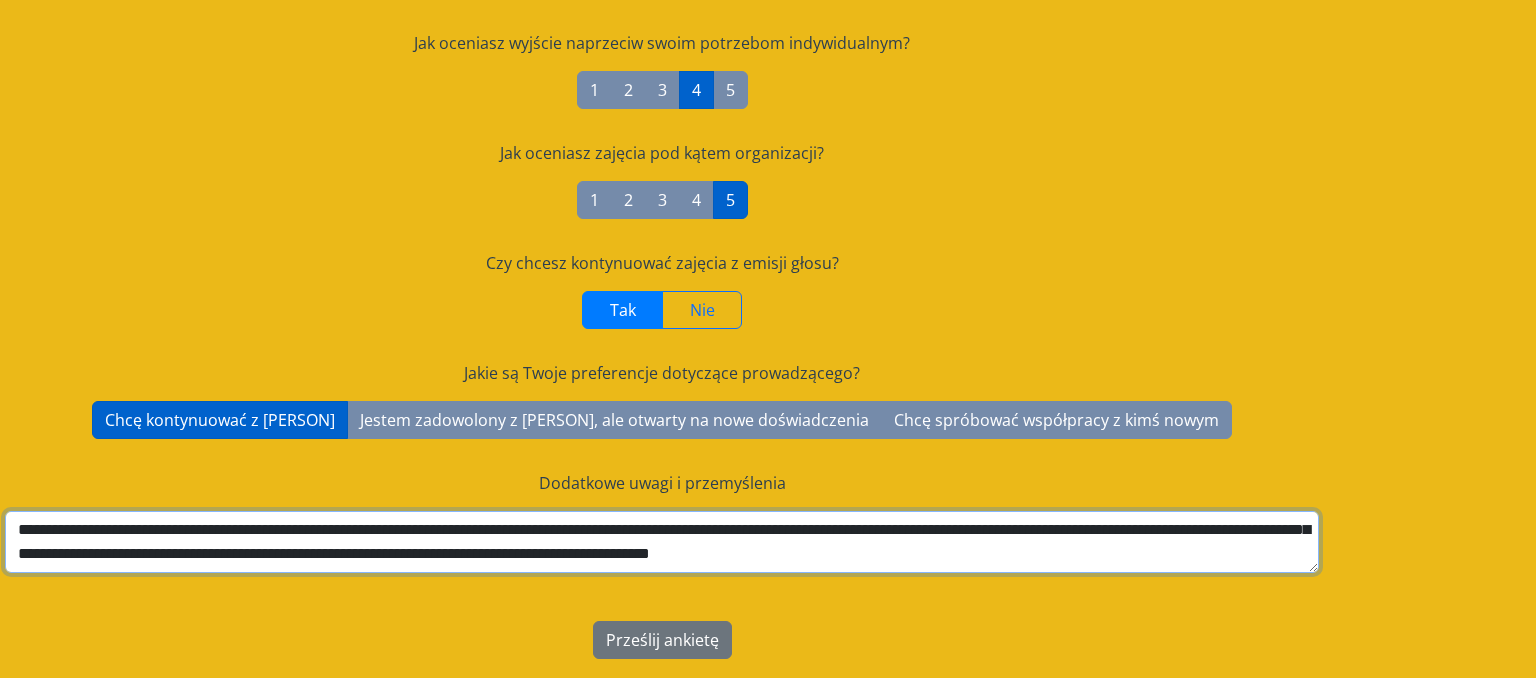 click on "**********" at bounding box center (662, 542) 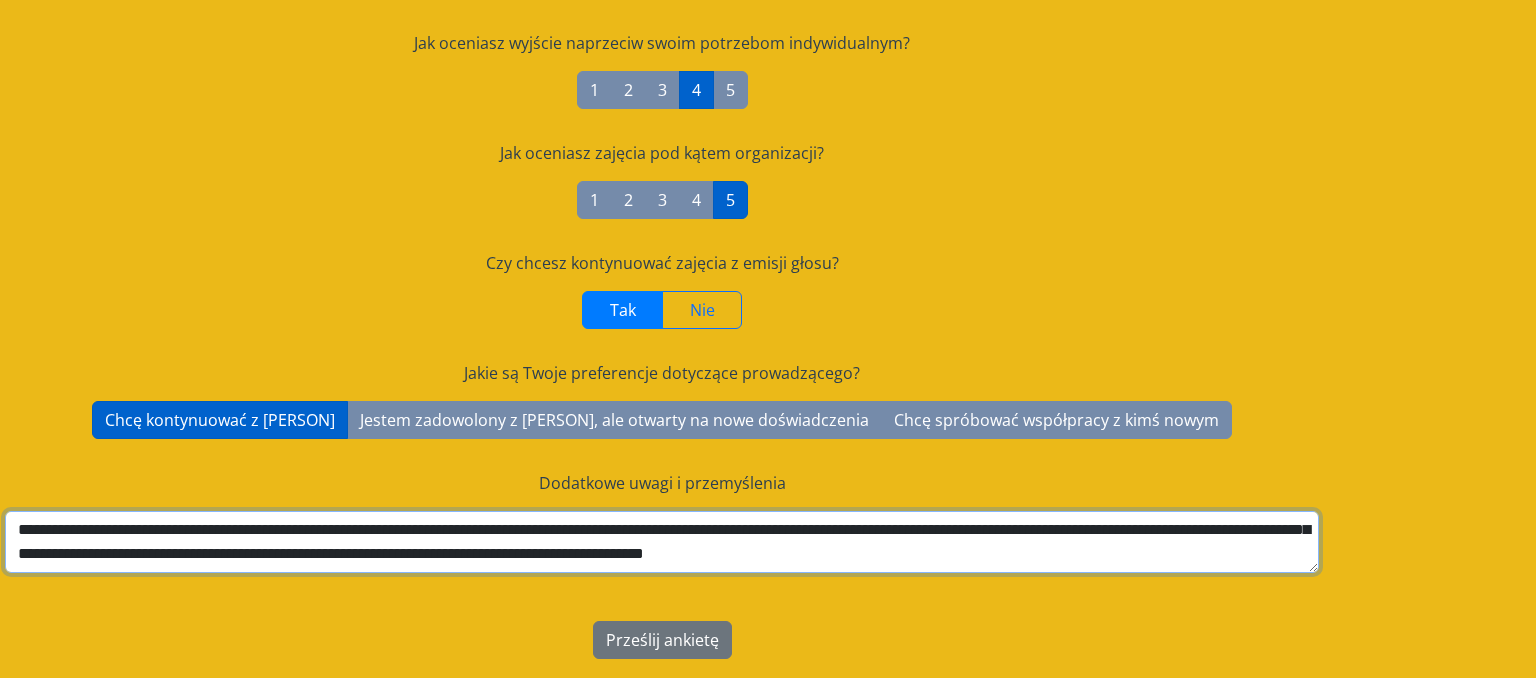 click on "**********" at bounding box center (662, 542) 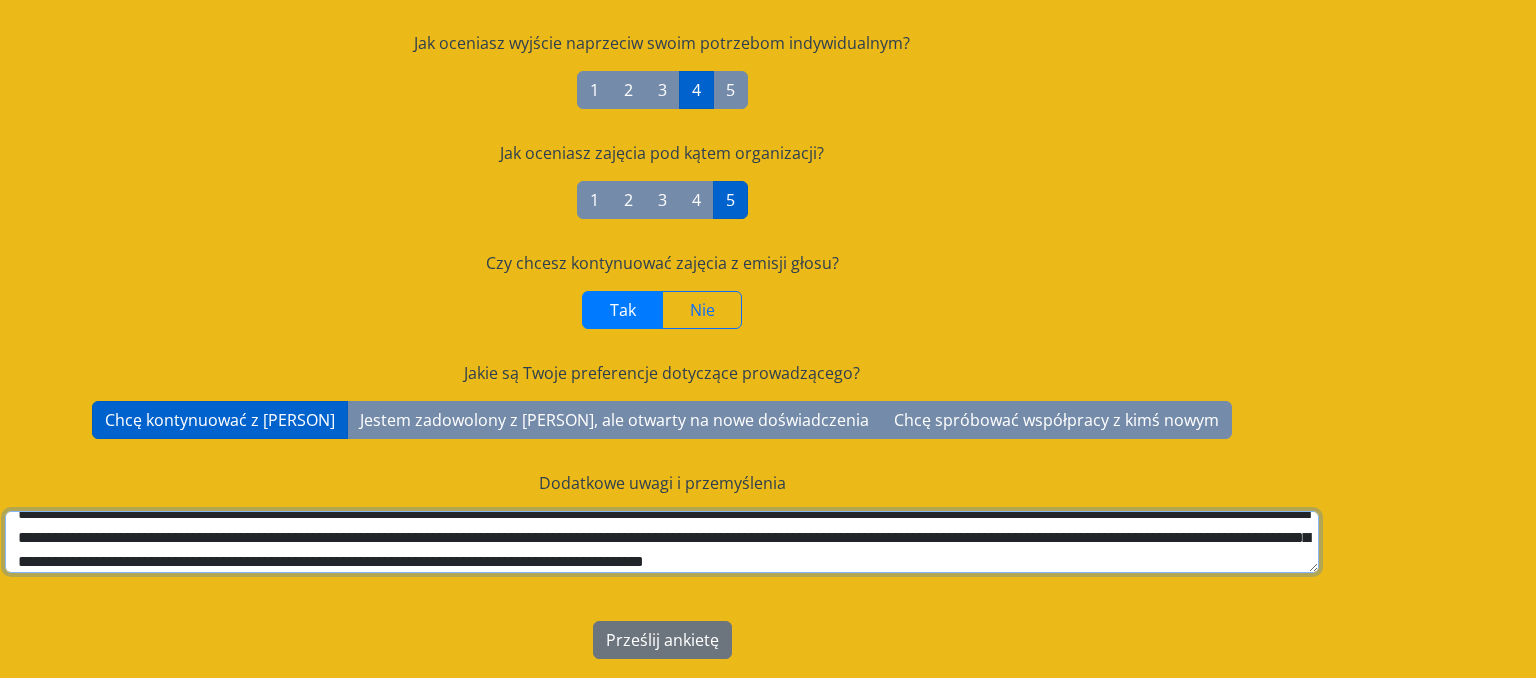scroll, scrollTop: 7, scrollLeft: 0, axis: vertical 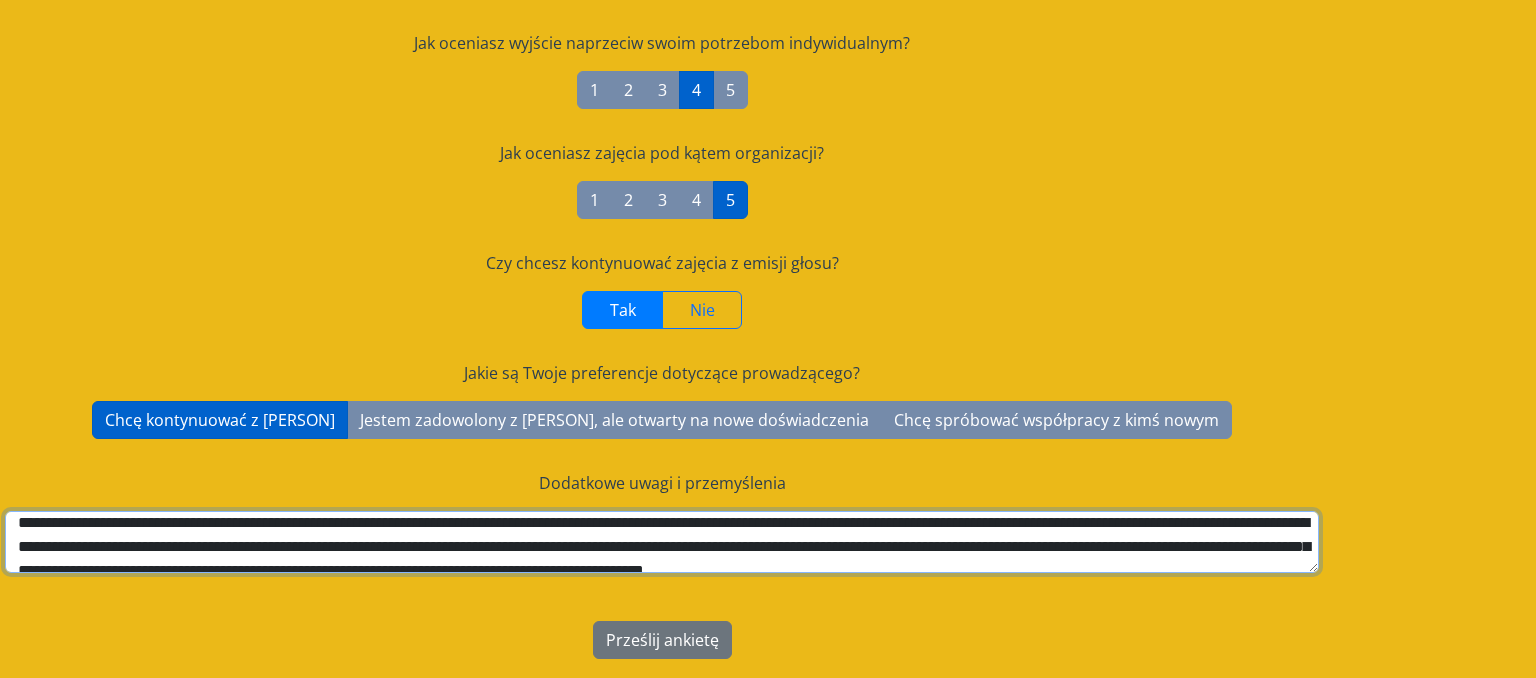 click on "**********" at bounding box center [662, 542] 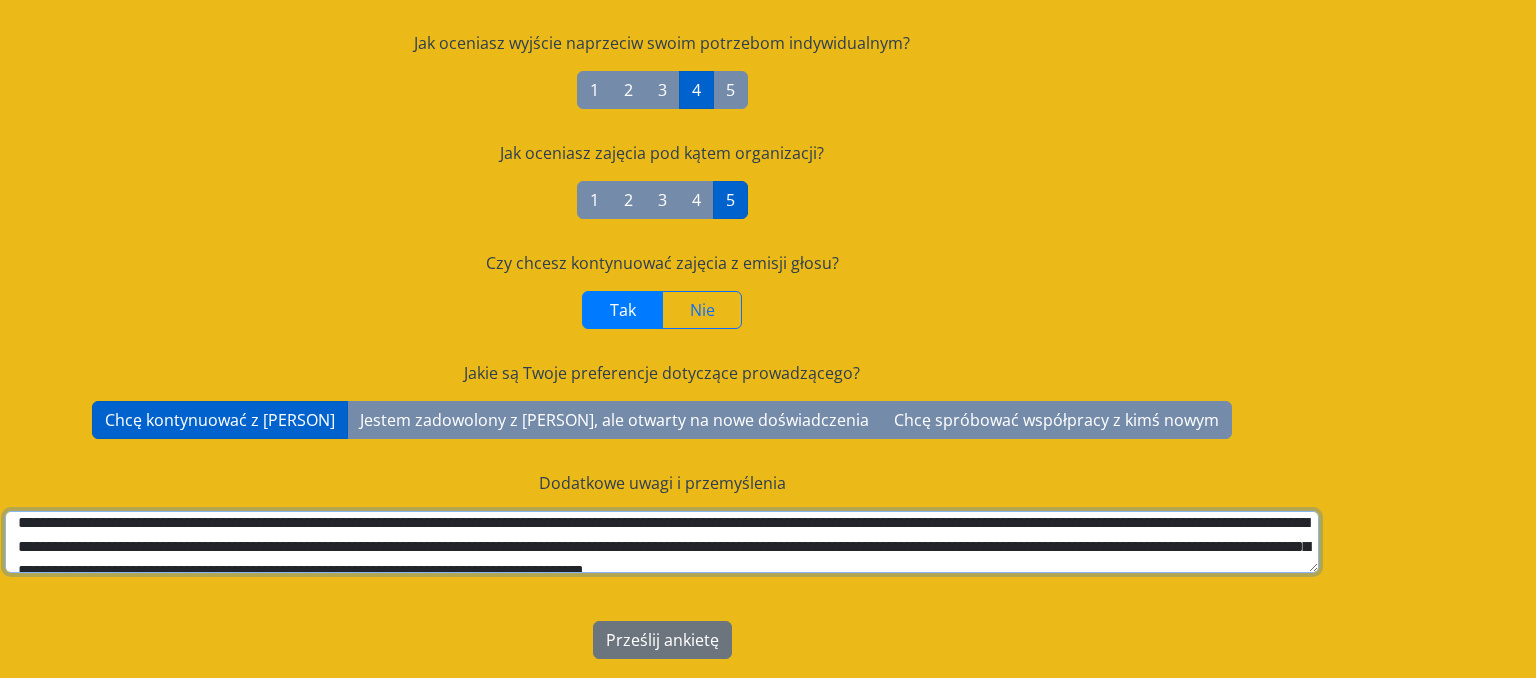 click on "**********" at bounding box center [662, 542] 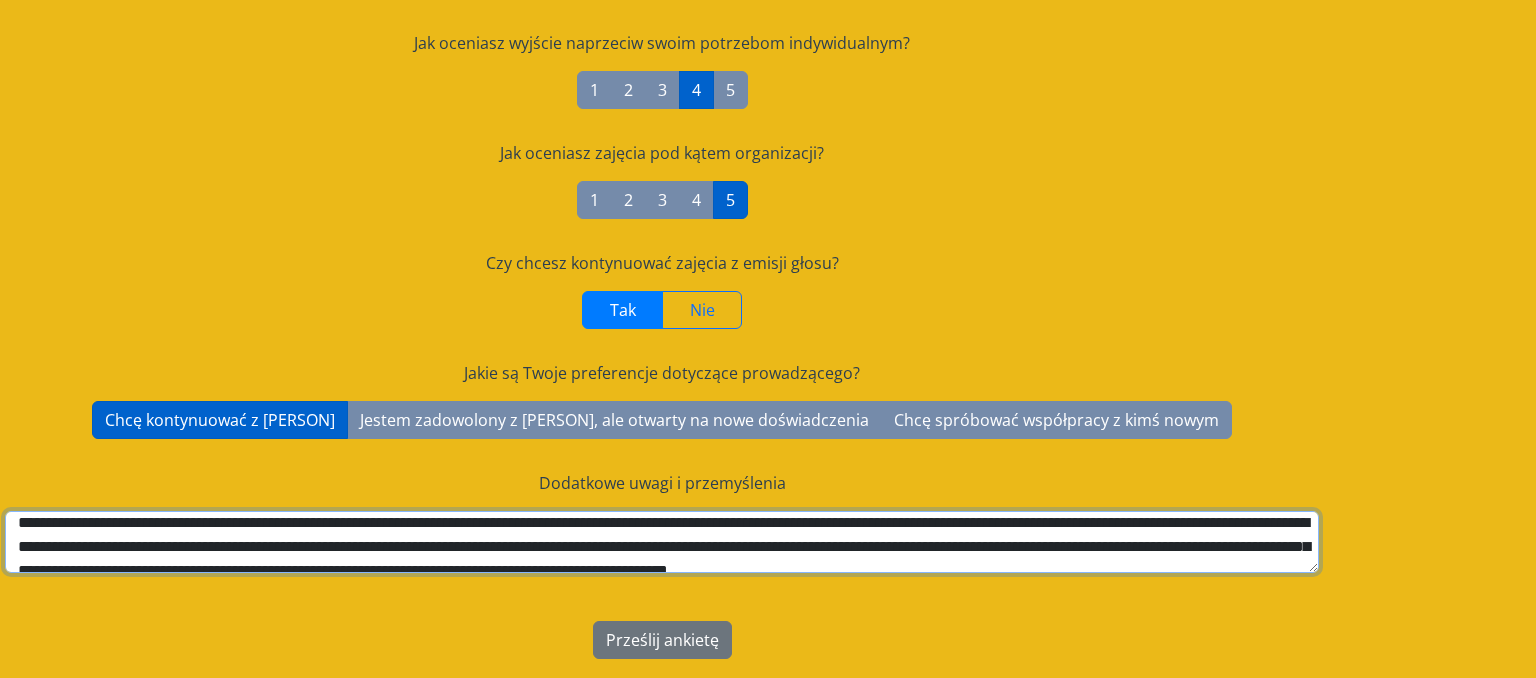 click on "**********" at bounding box center [662, 542] 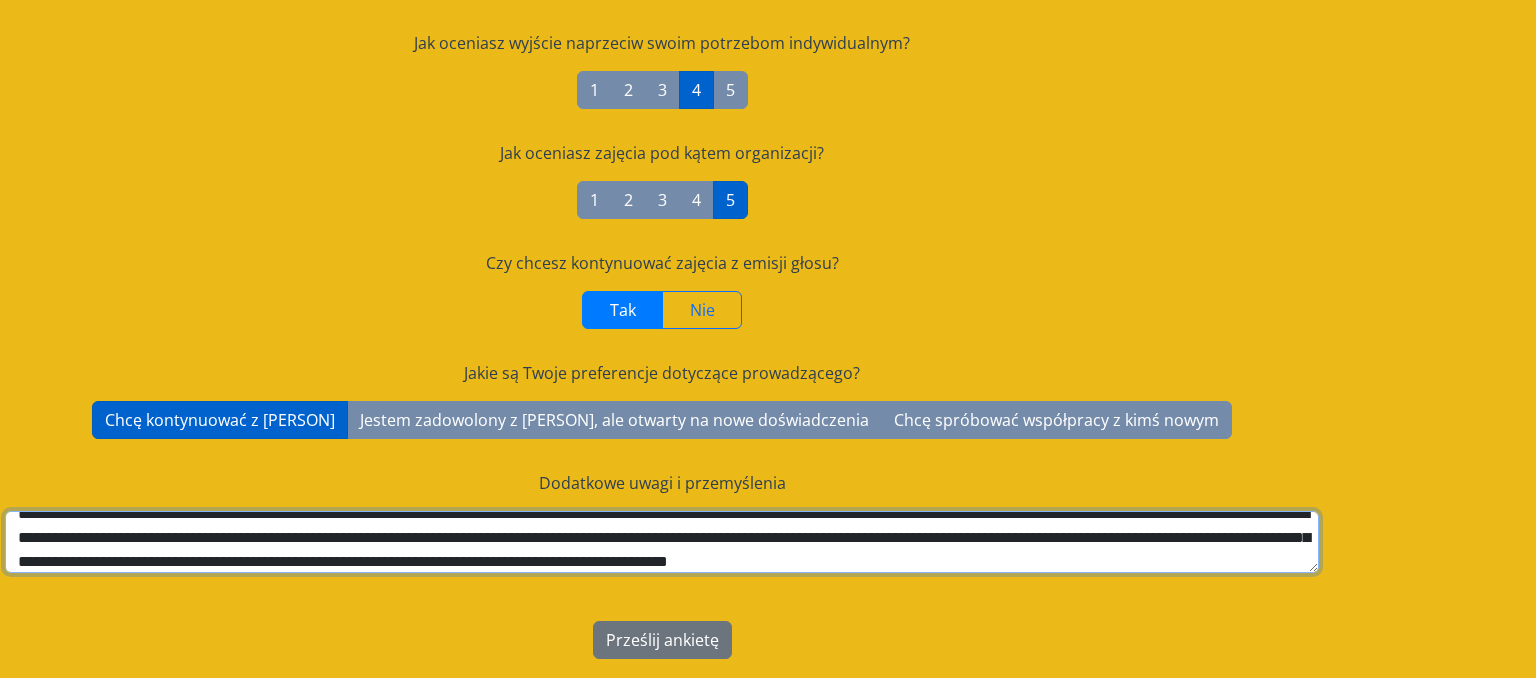 drag, startPoint x: 440, startPoint y: 530, endPoint x: 556, endPoint y: 545, distance: 116.965805 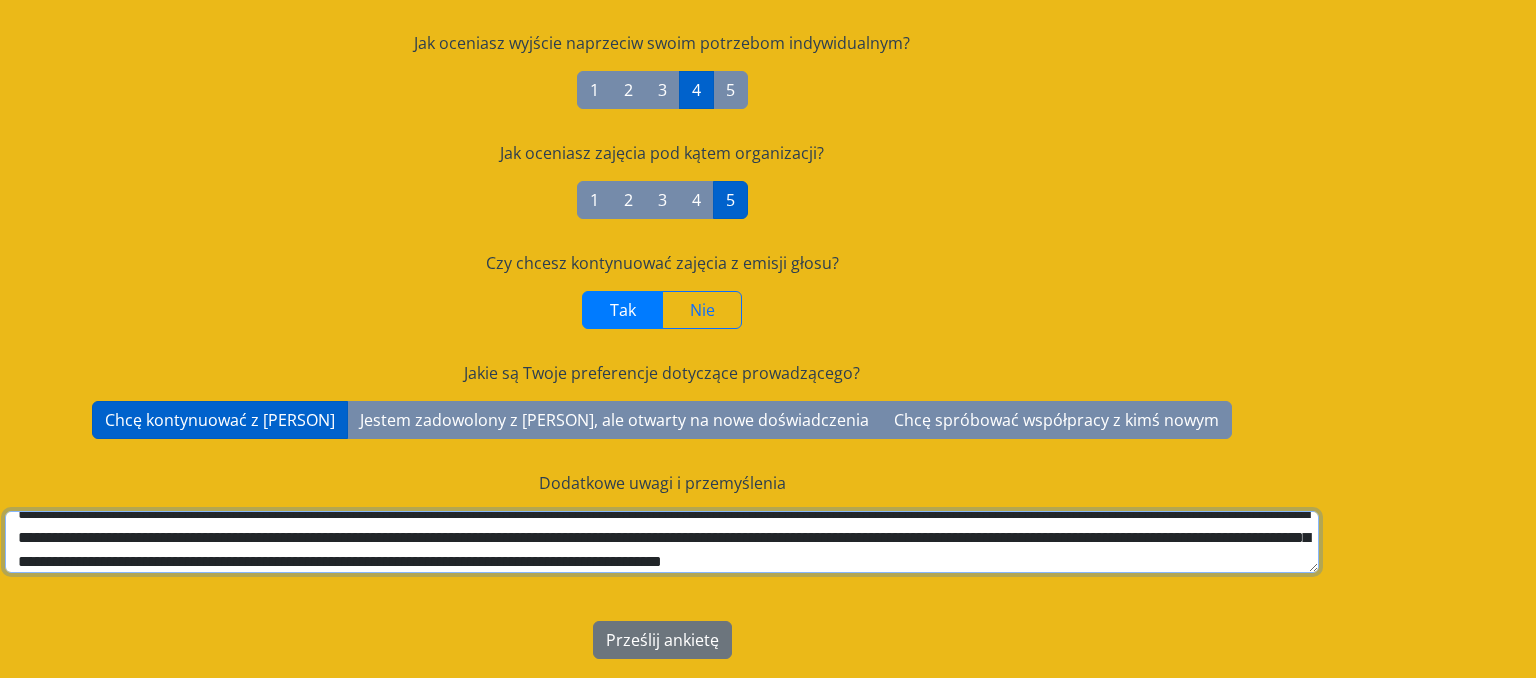 click on "**********" at bounding box center (662, 542) 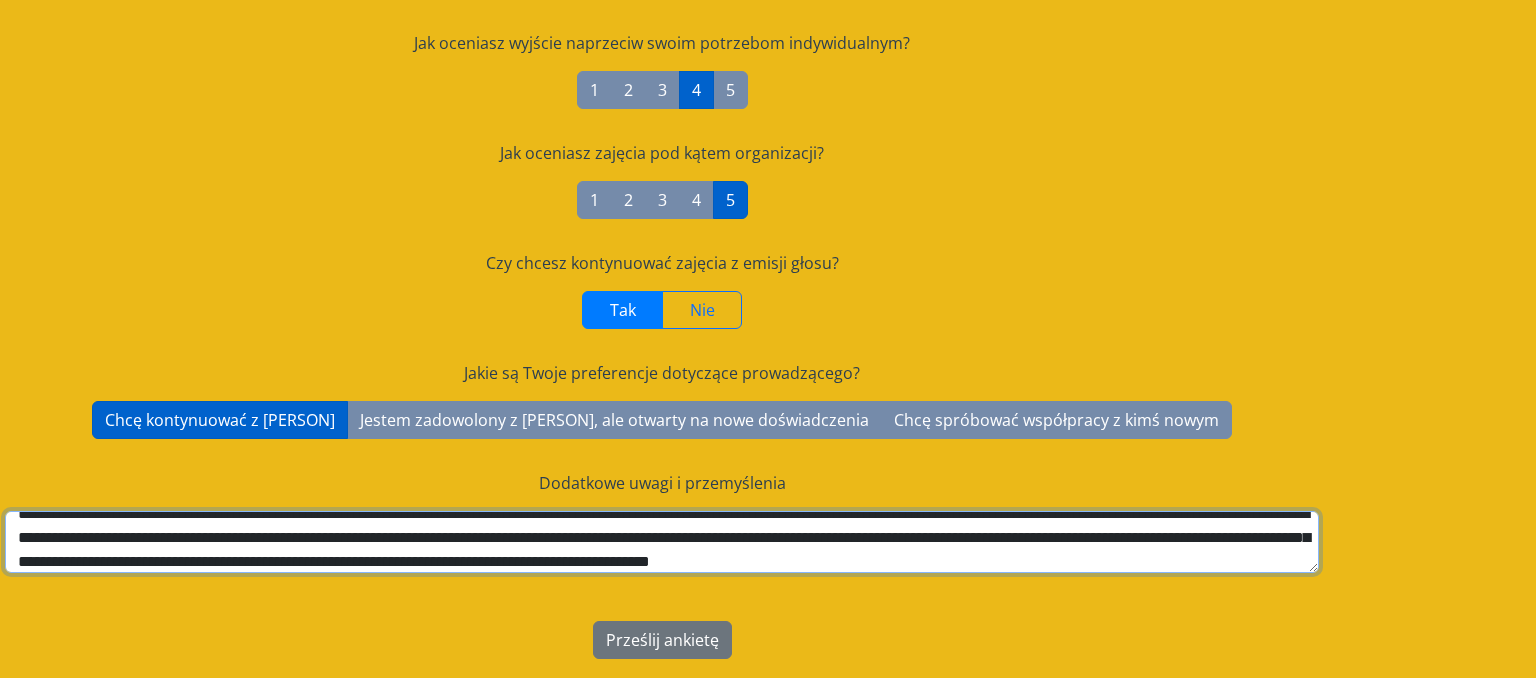 click on "**********" at bounding box center (662, 542) 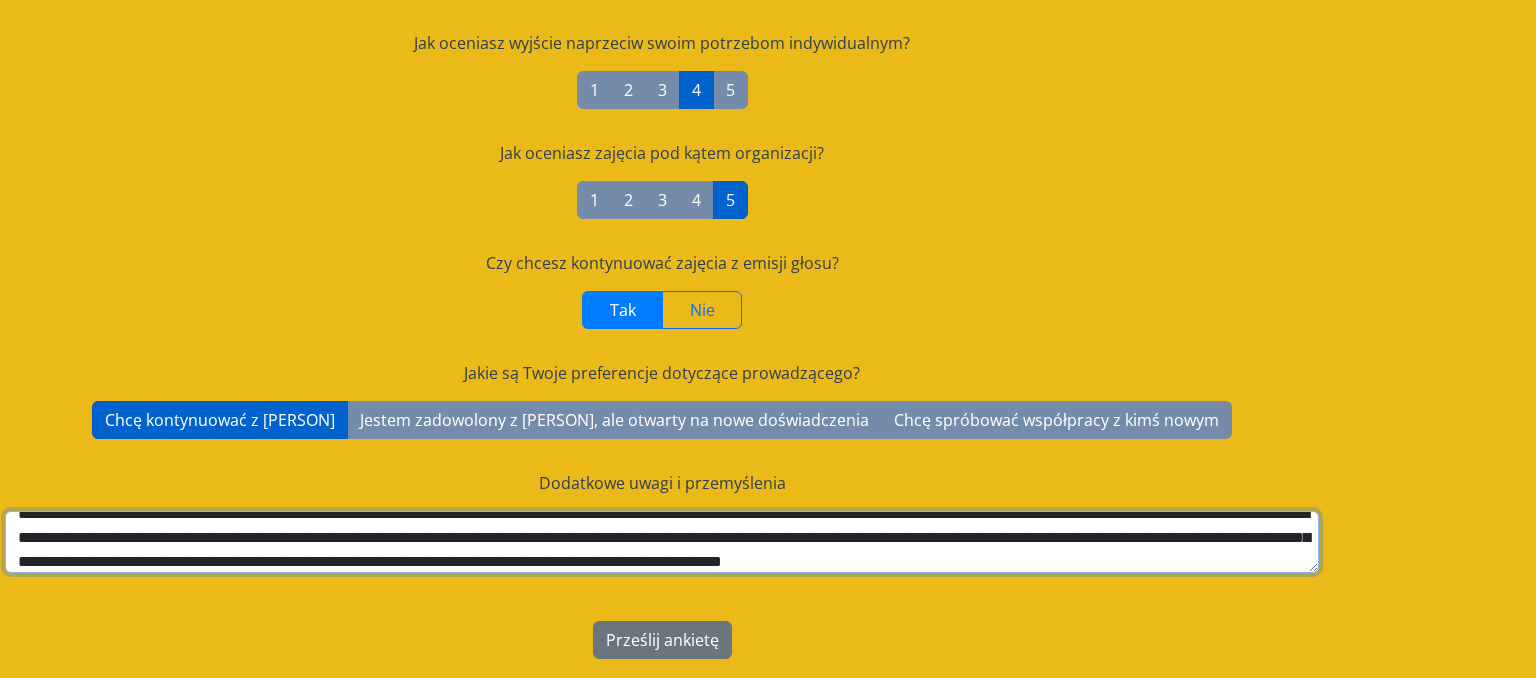 click on "**********" at bounding box center [662, 542] 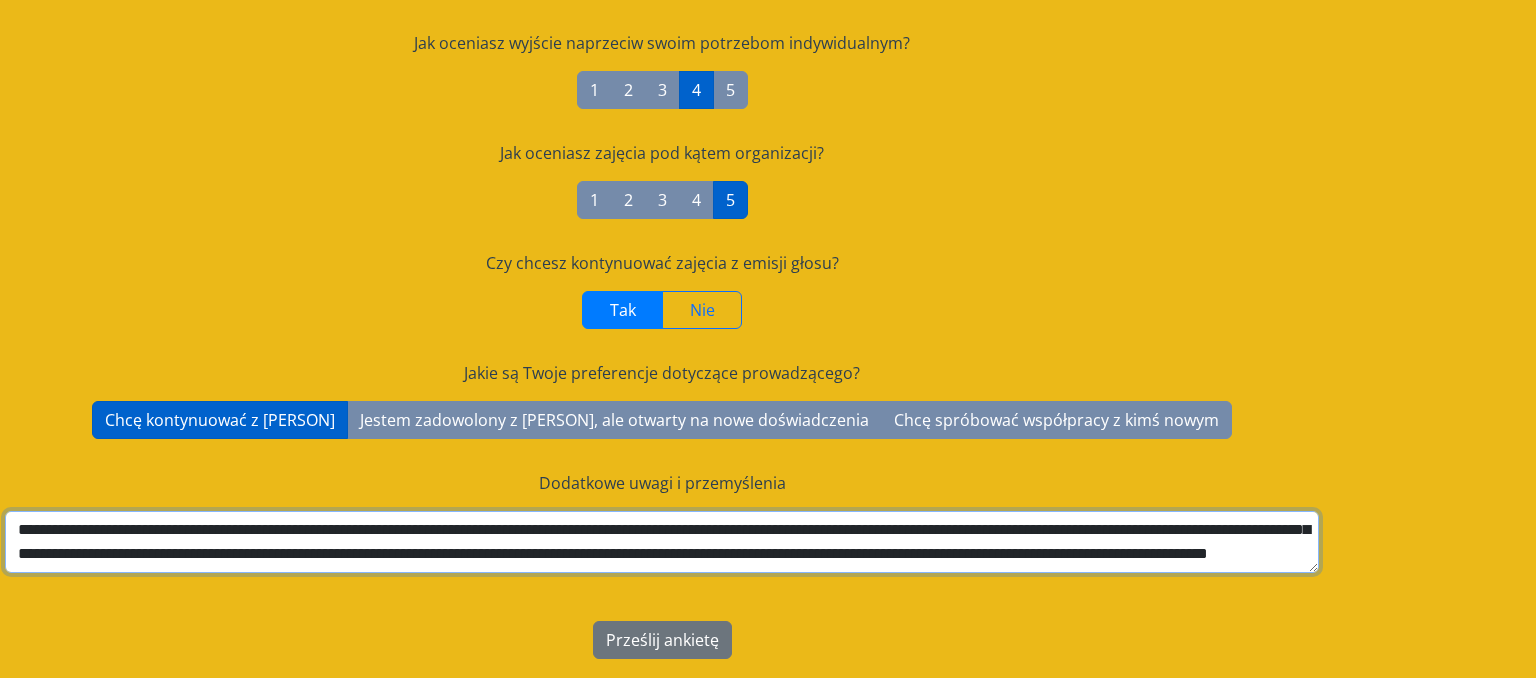 drag, startPoint x: 1010, startPoint y: 560, endPoint x: 890, endPoint y: 550, distance: 120.41595 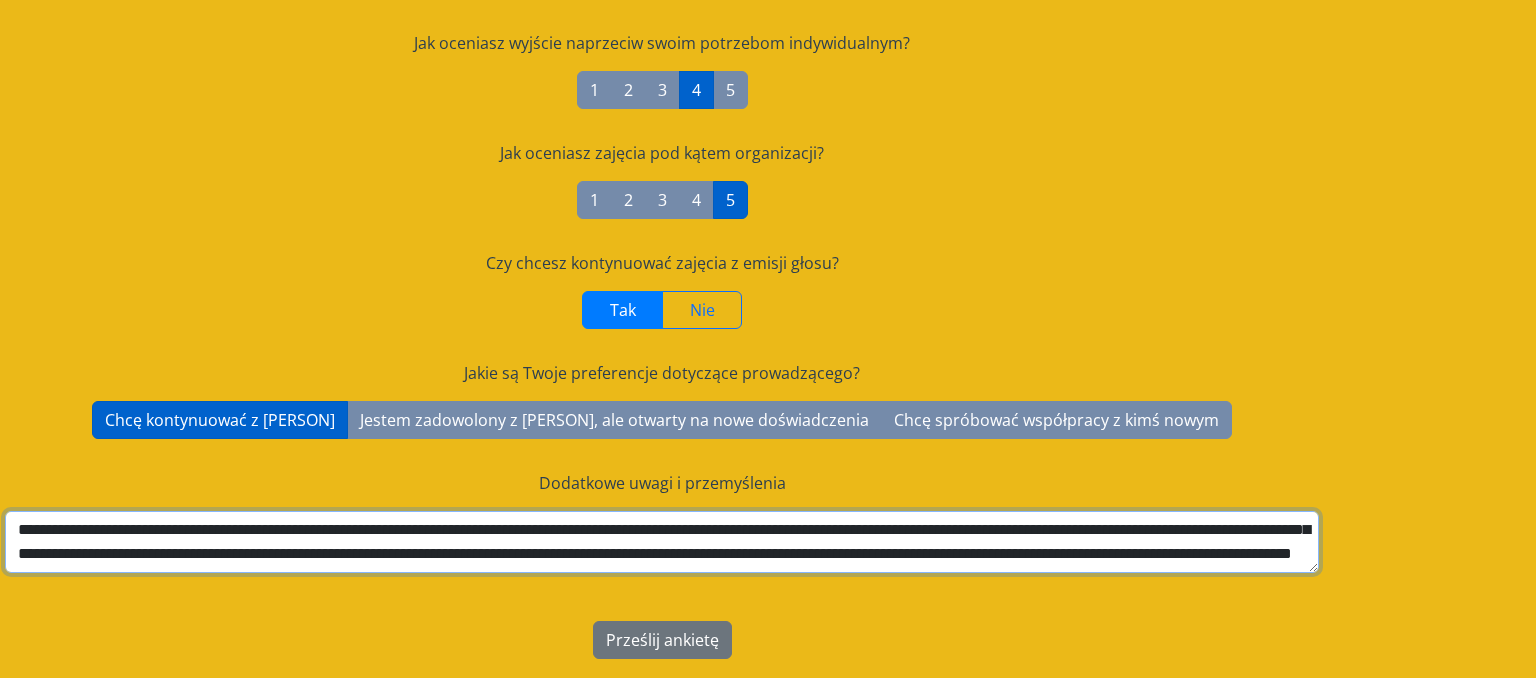click on "**********" at bounding box center [662, 542] 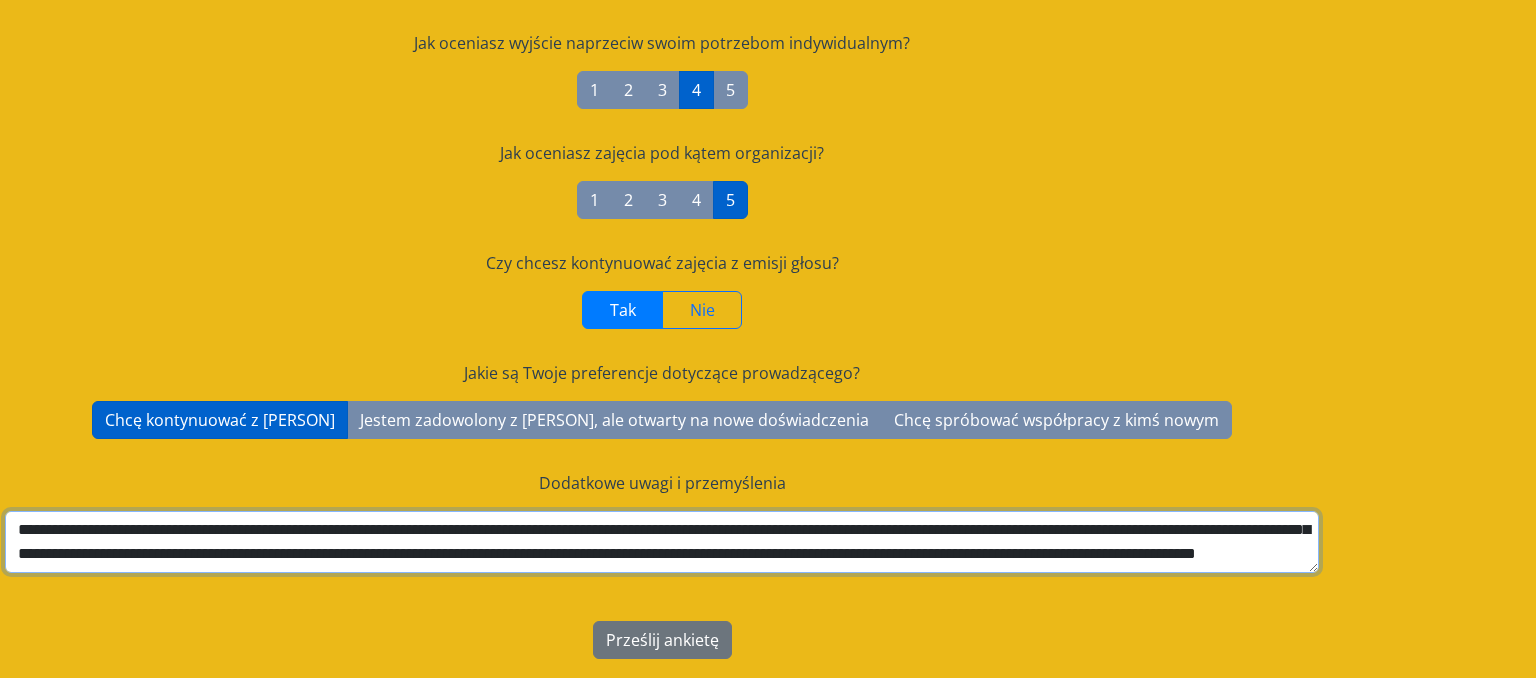 scroll, scrollTop: 31, scrollLeft: 0, axis: vertical 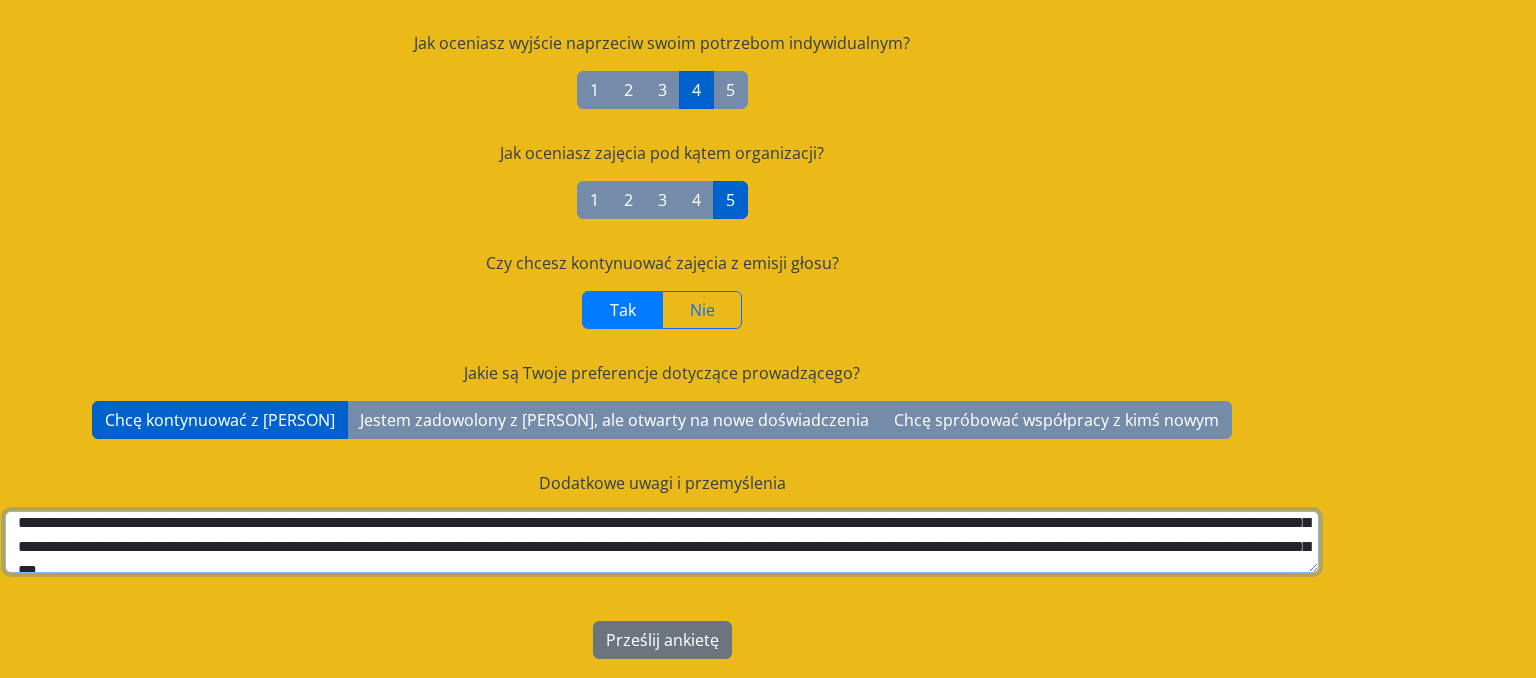 click on "**********" at bounding box center (662, 542) 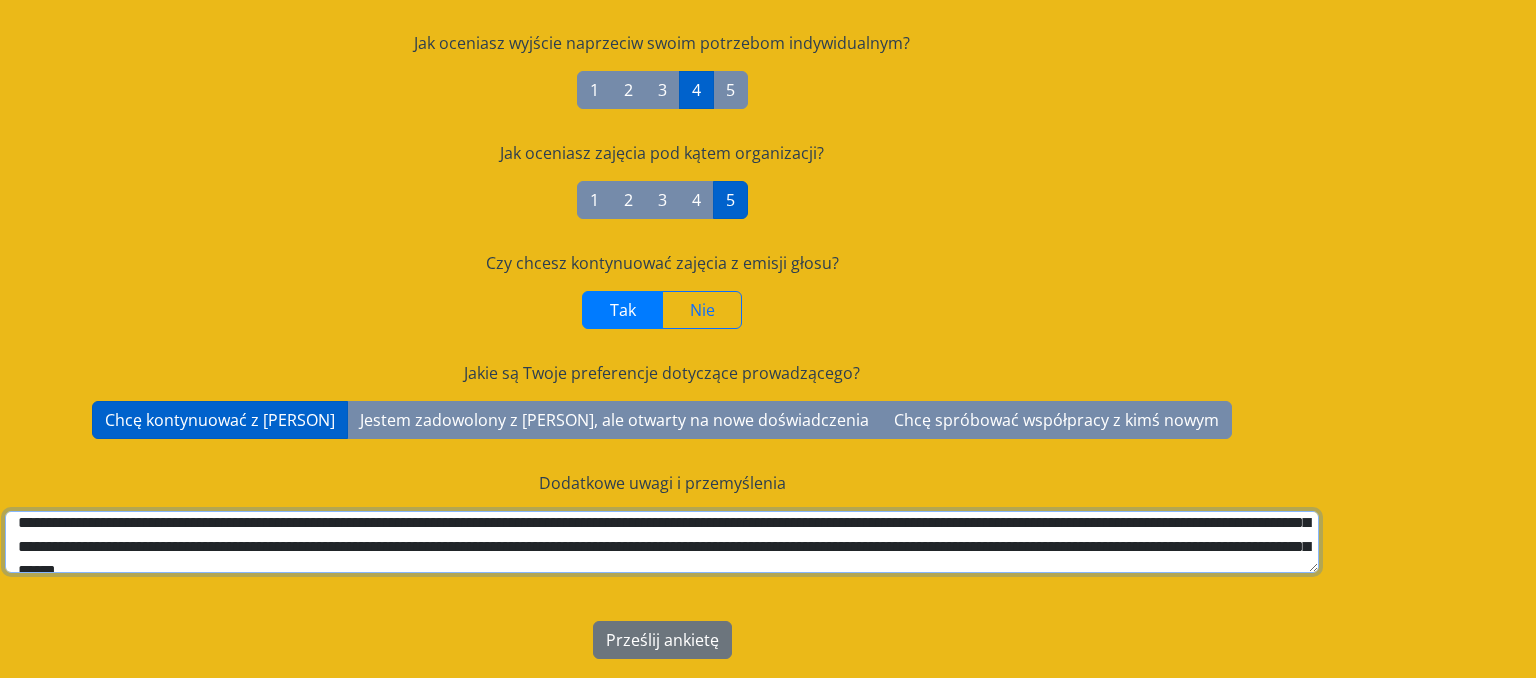 click on "**********" at bounding box center (662, 542) 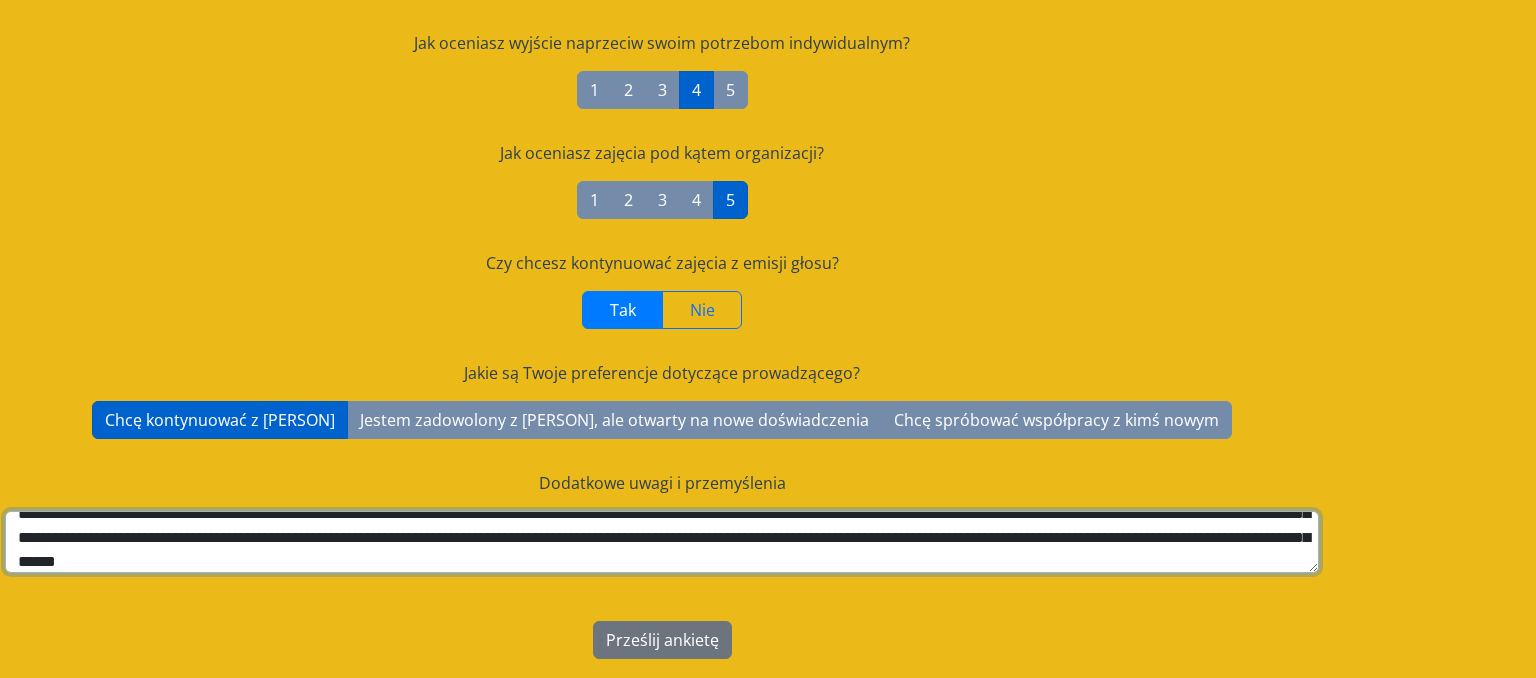 click on "**********" at bounding box center (662, 542) 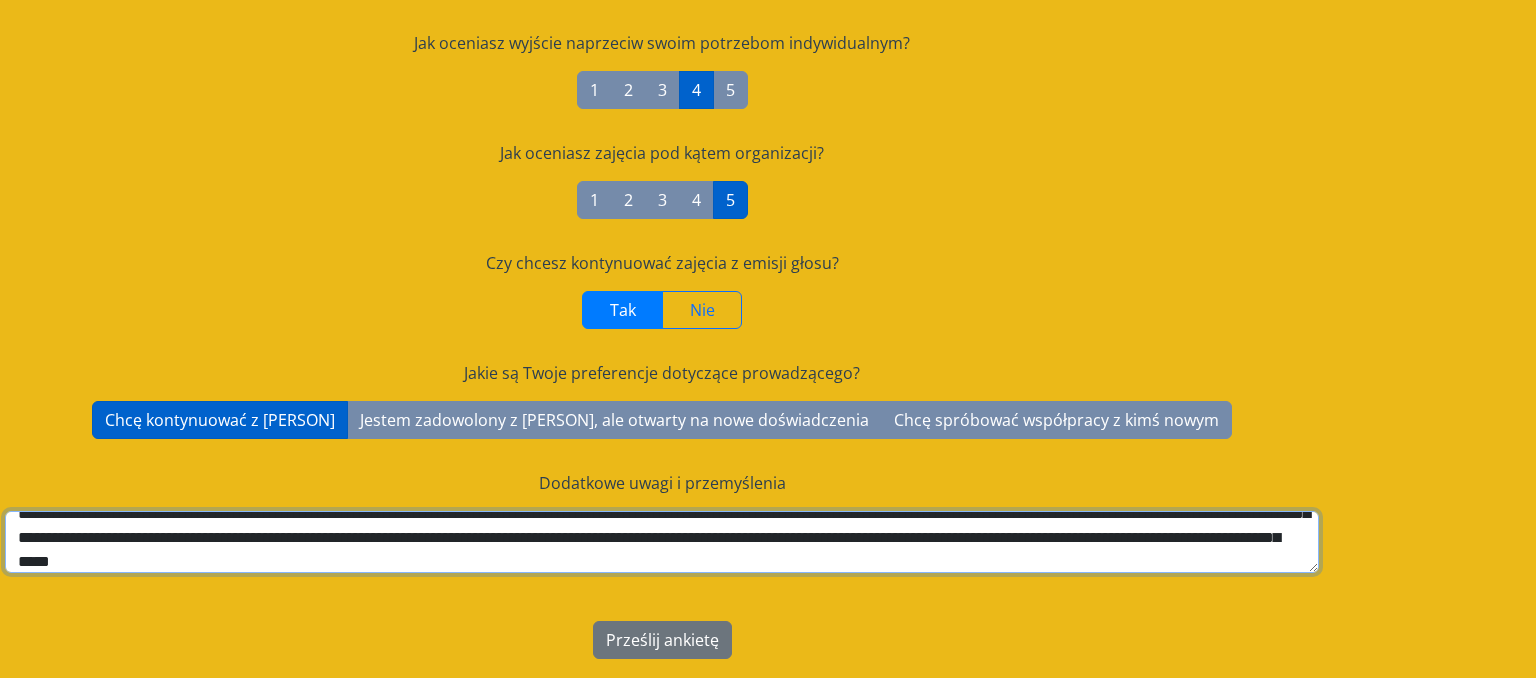 click on "**********" at bounding box center (662, 542) 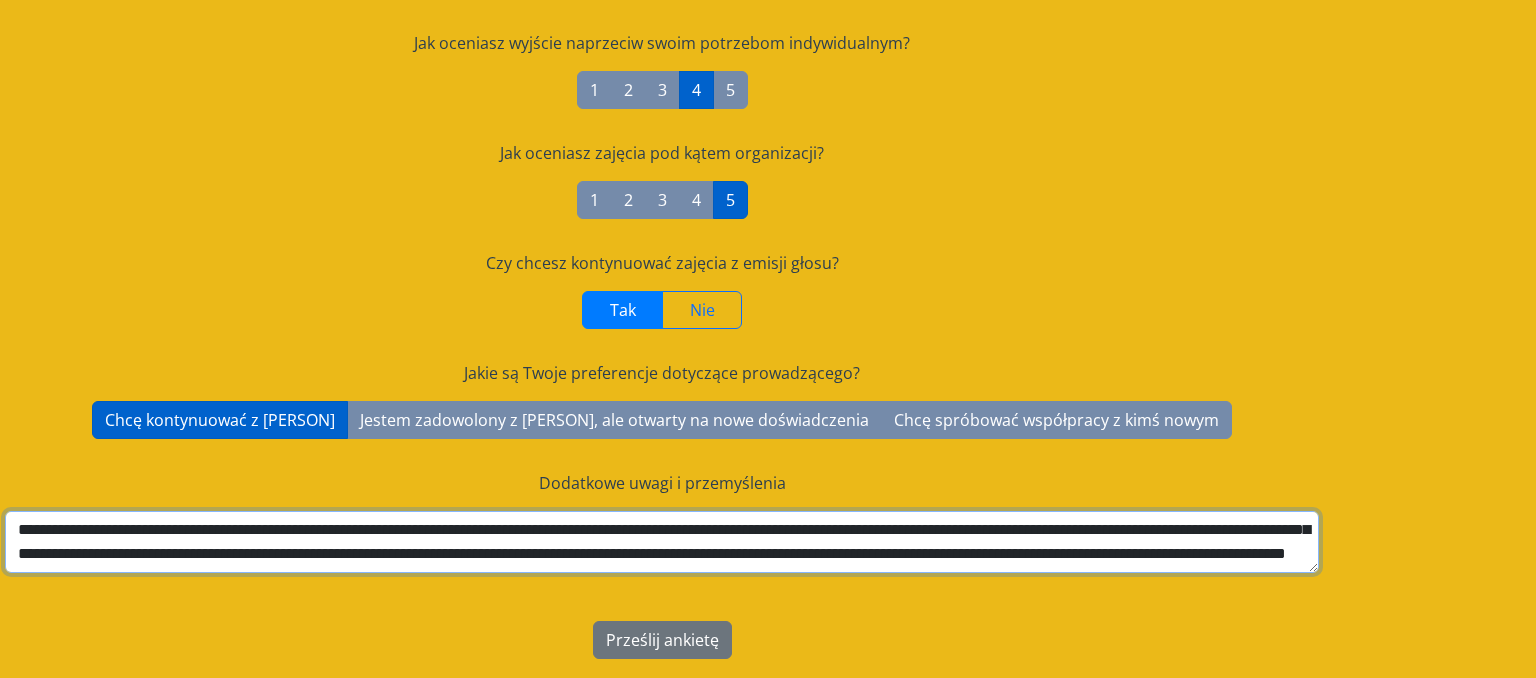 click on "**********" at bounding box center (662, 542) 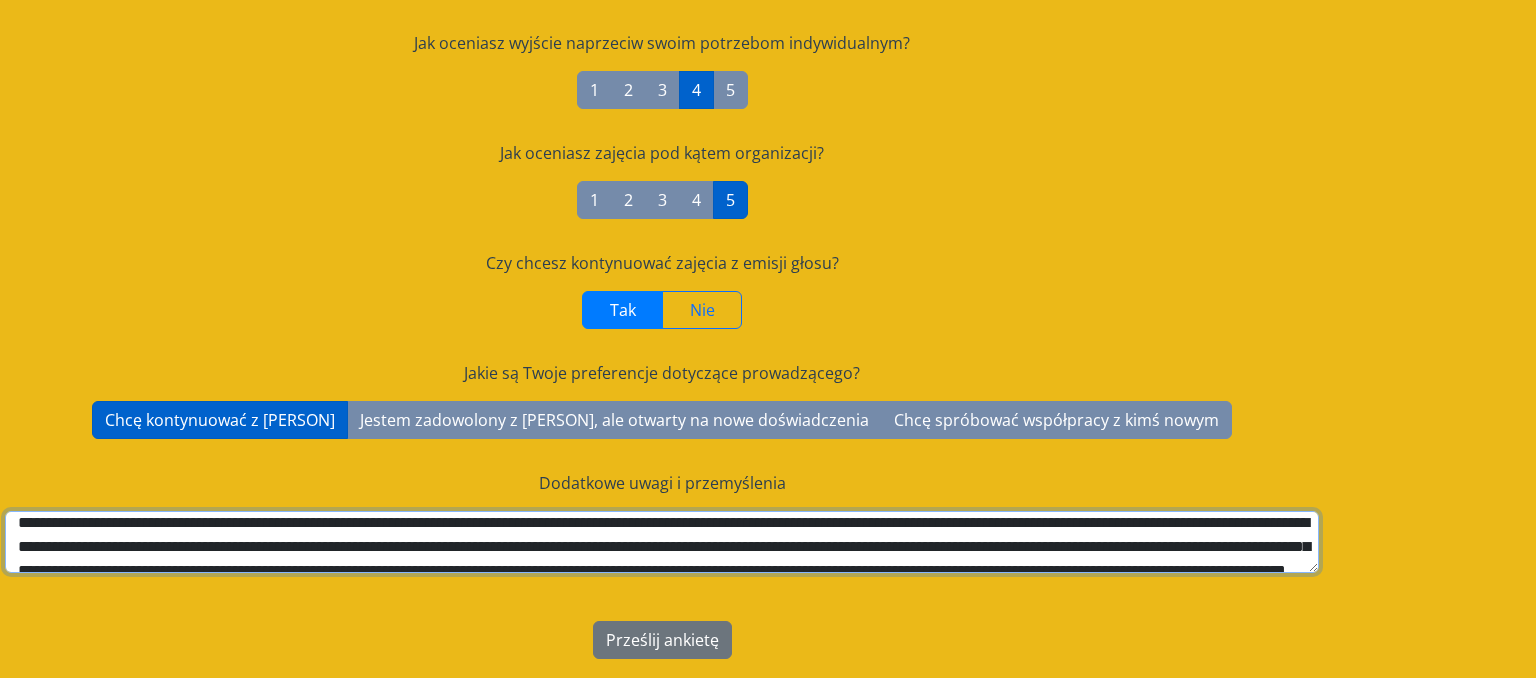 click on "**********" at bounding box center (662, 542) 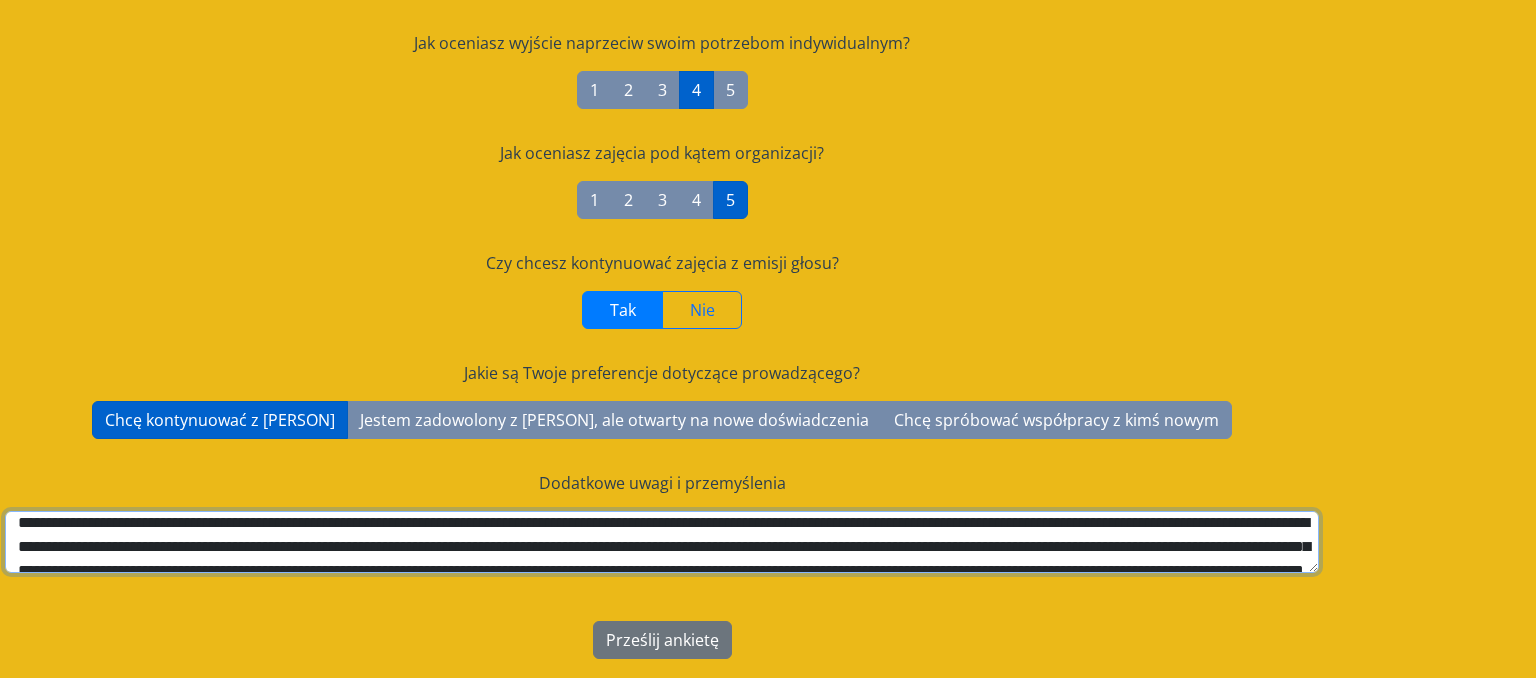click on "**********" at bounding box center (662, 542) 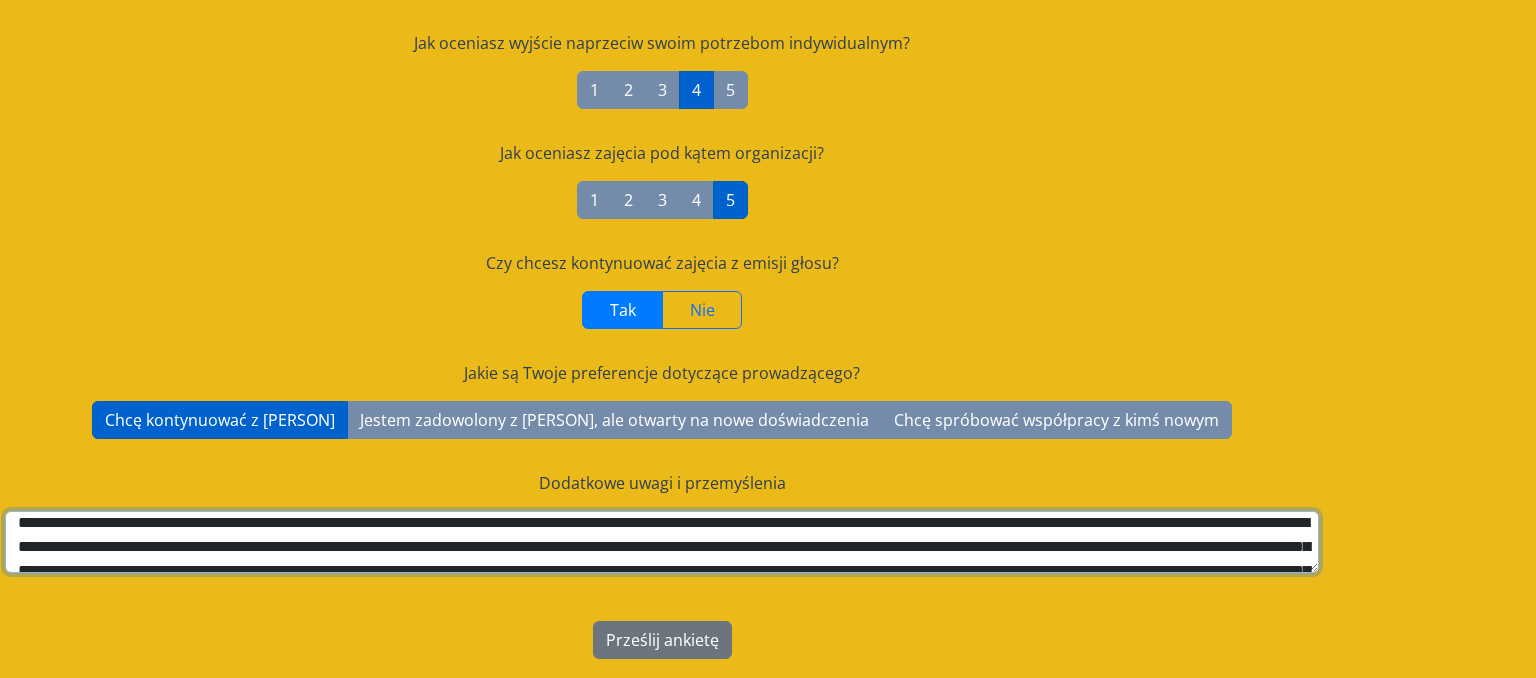 click on "**********" at bounding box center [662, 542] 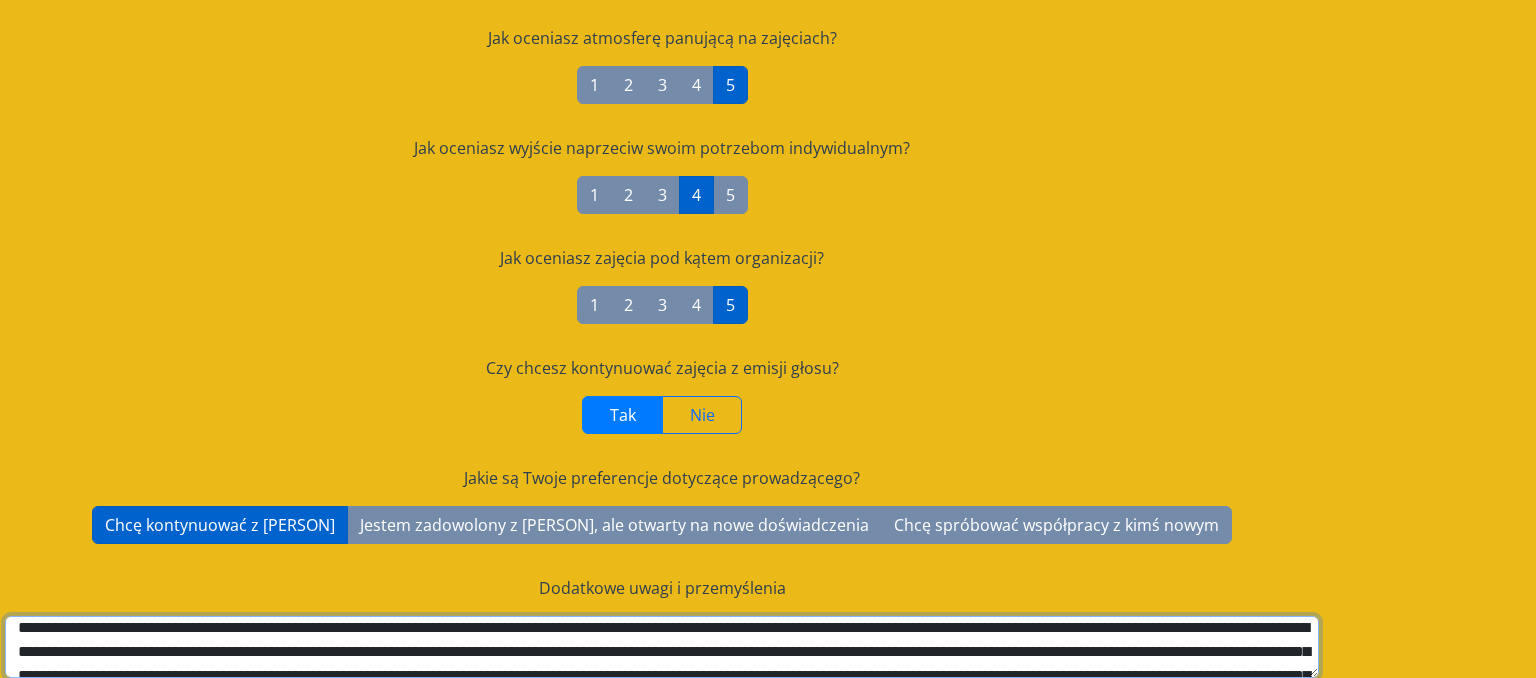 scroll, scrollTop: 286, scrollLeft: 0, axis: vertical 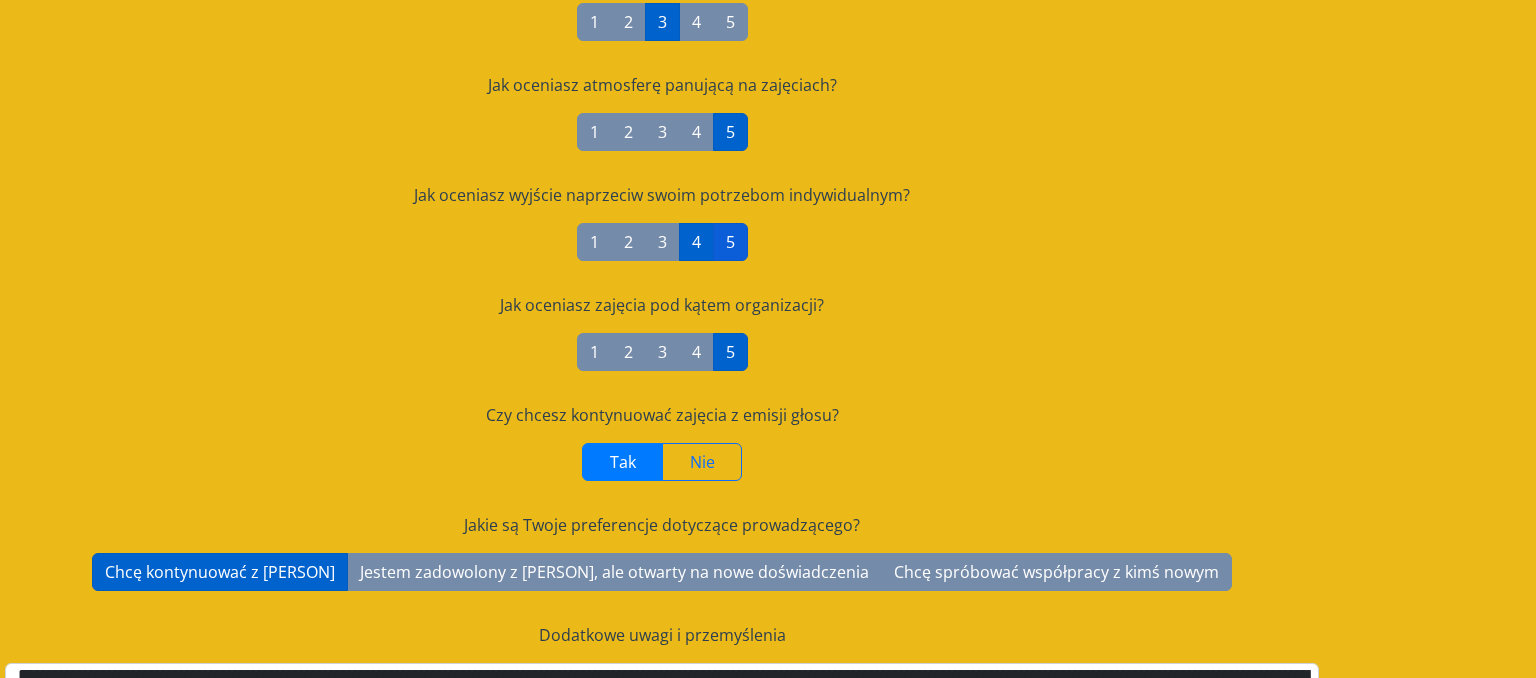 click on "5" at bounding box center [730, 242] 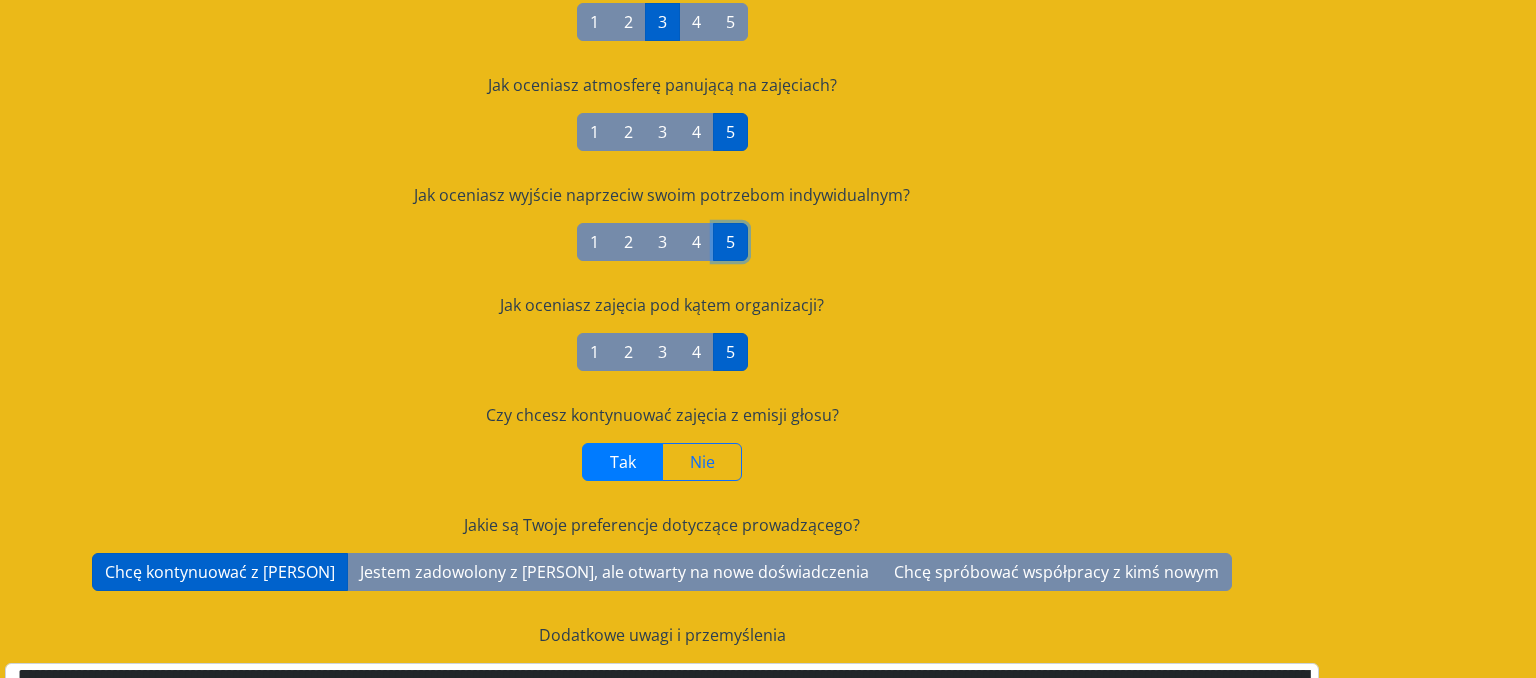scroll, scrollTop: 396, scrollLeft: 0, axis: vertical 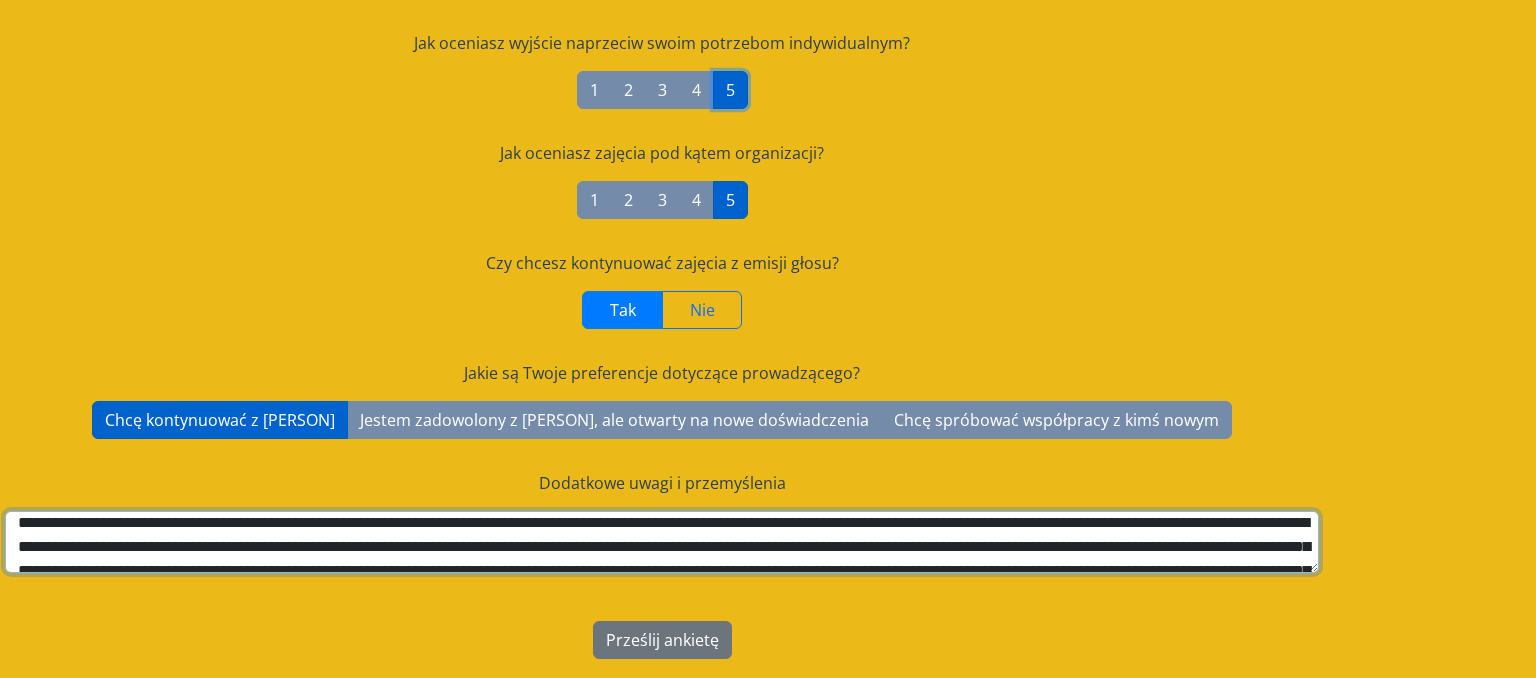 click on "**********" at bounding box center (662, 542) 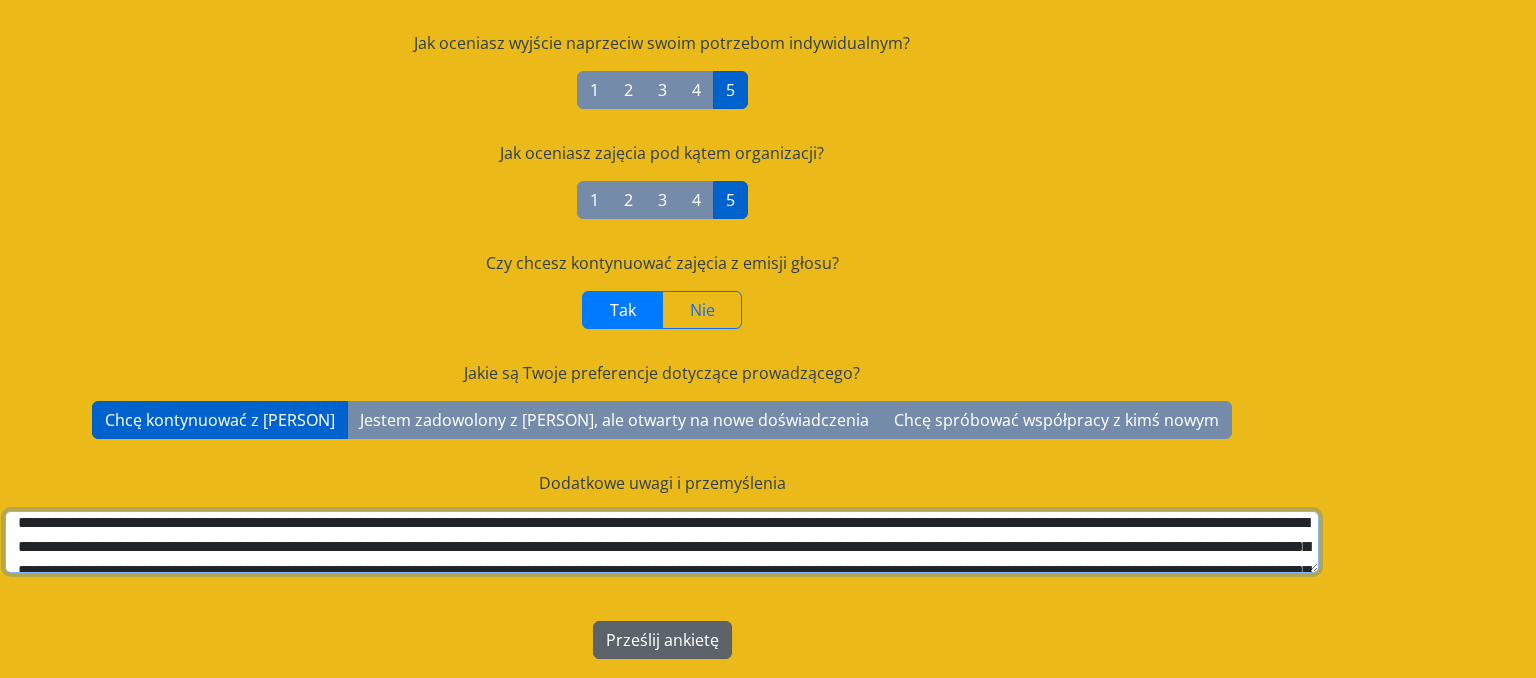 type on "**********" 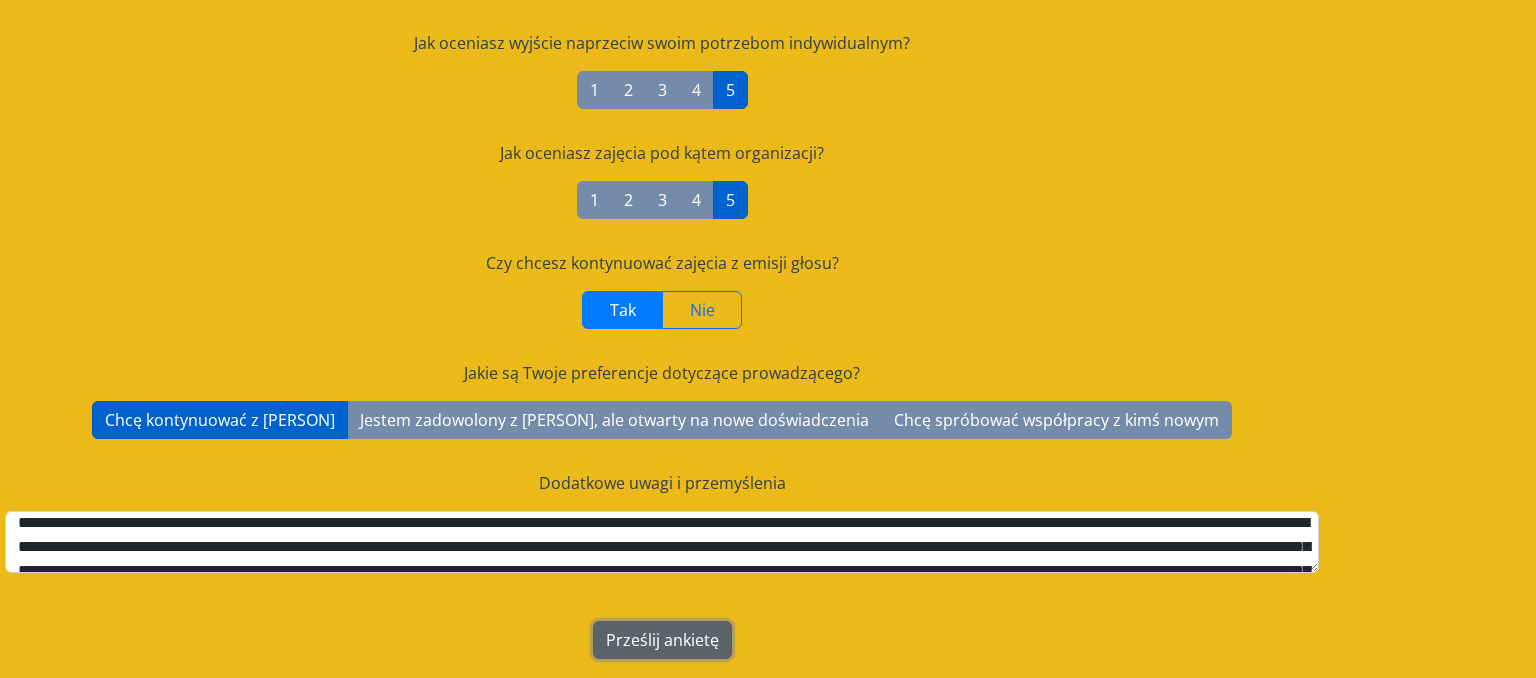 click on "Prześlij ankietę" at bounding box center [662, 640] 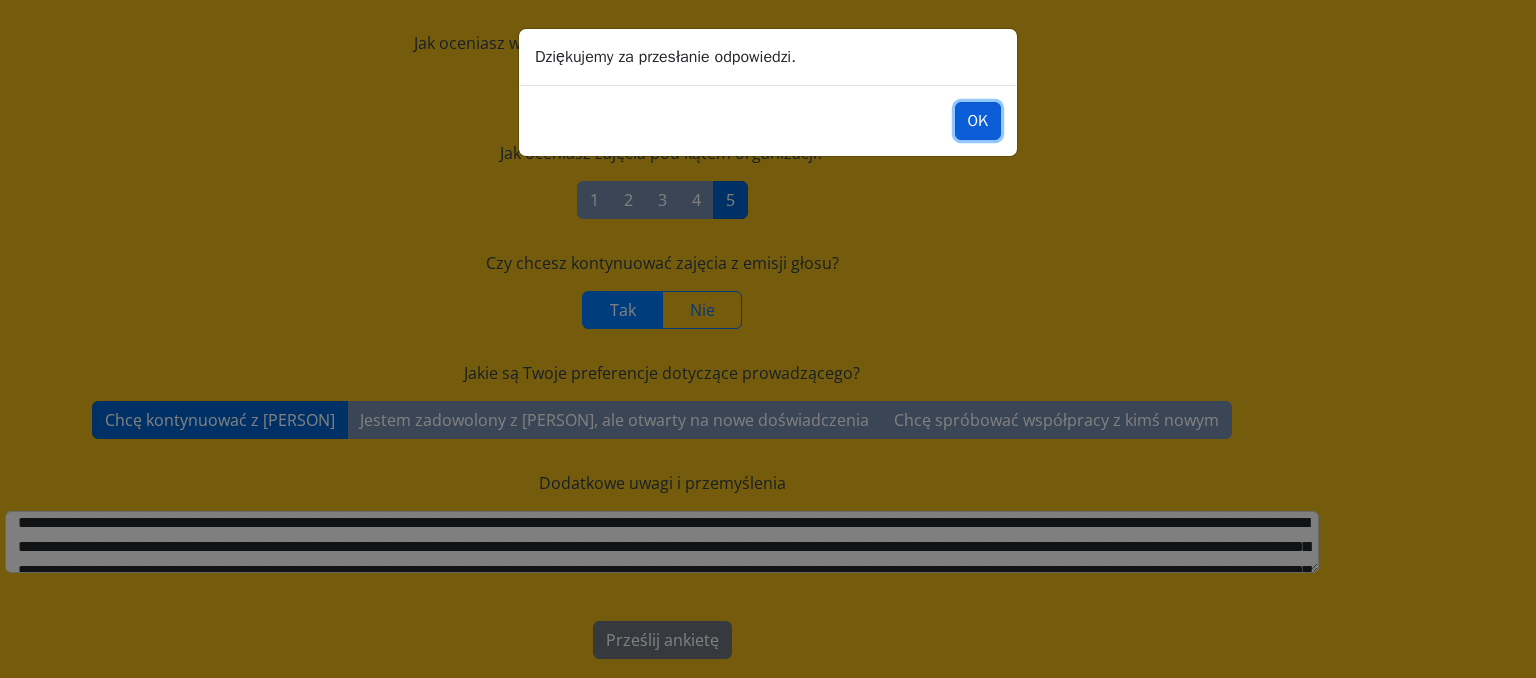 click on "OK" at bounding box center (978, 121) 